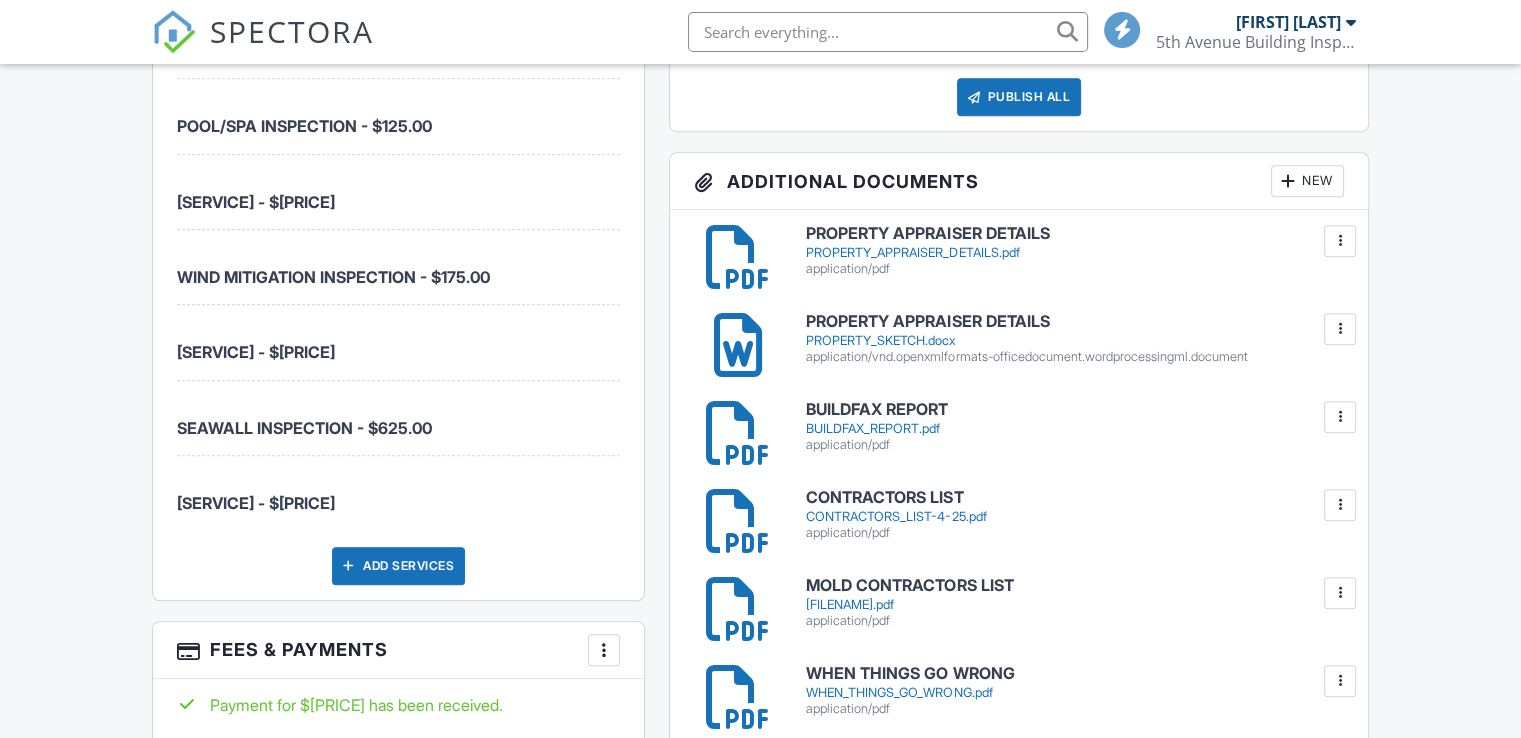 scroll, scrollTop: 0, scrollLeft: 0, axis: both 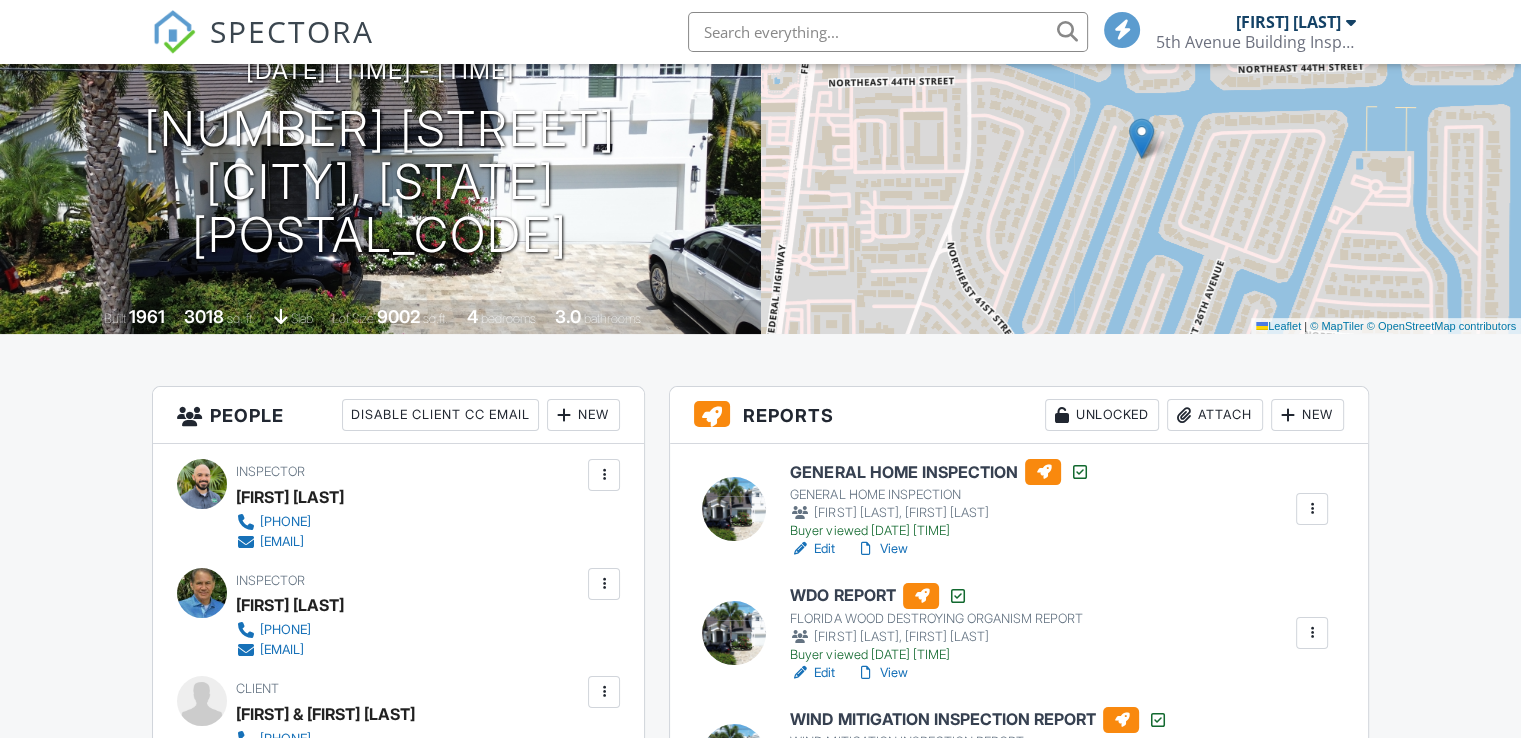 click on "Attach" at bounding box center (1215, 415) 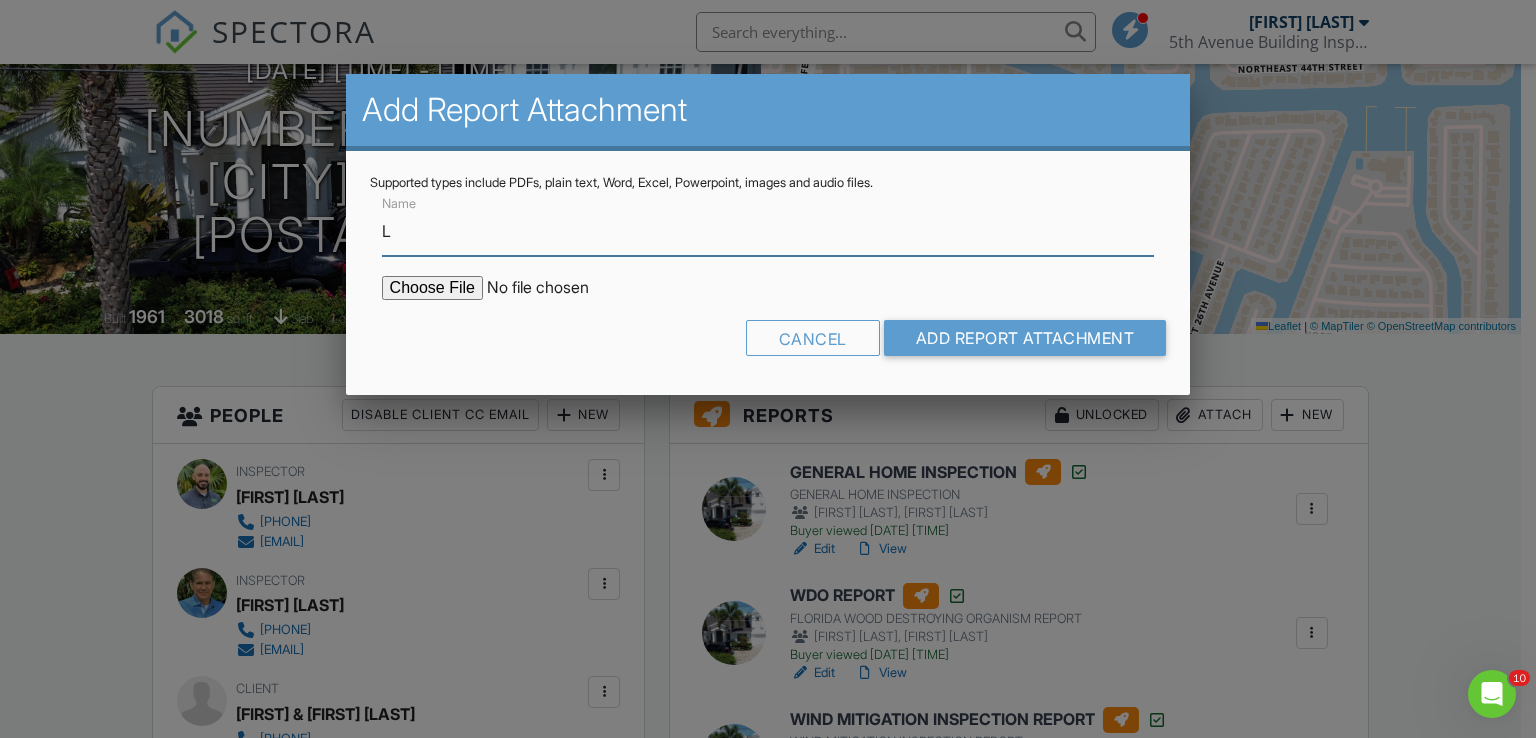 scroll, scrollTop: 0, scrollLeft: 0, axis: both 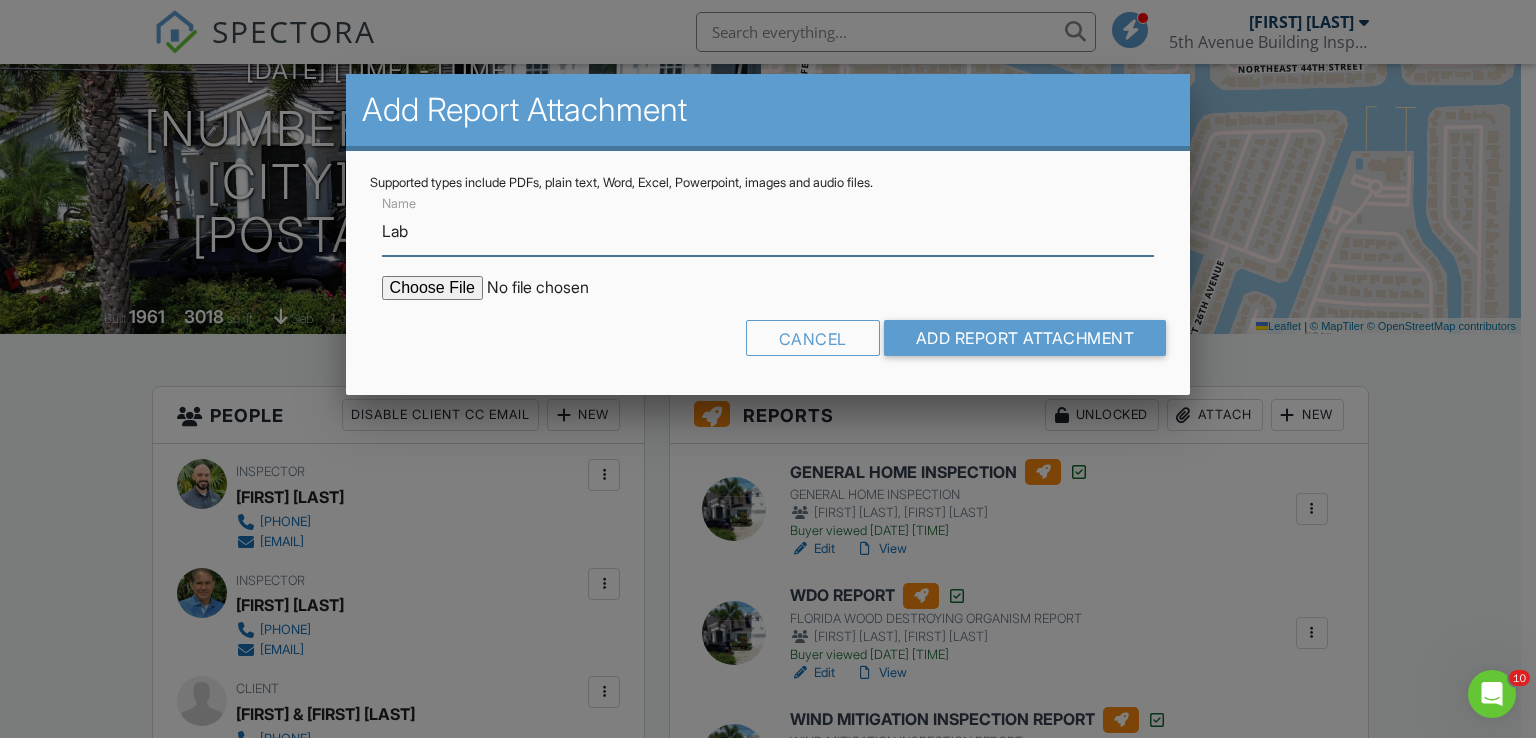 type on "Lab Results & Mold Assessment Report" 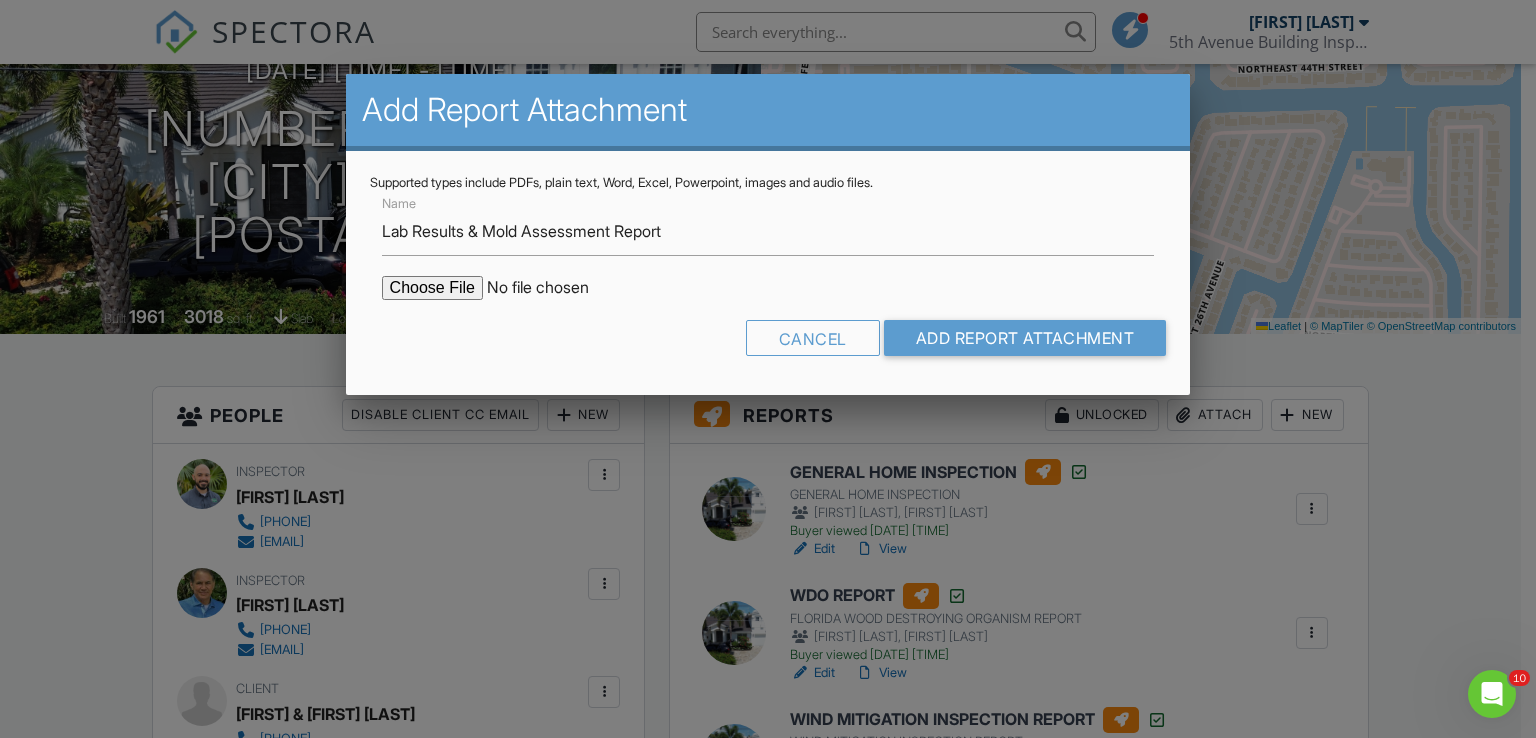 click at bounding box center (552, 288) 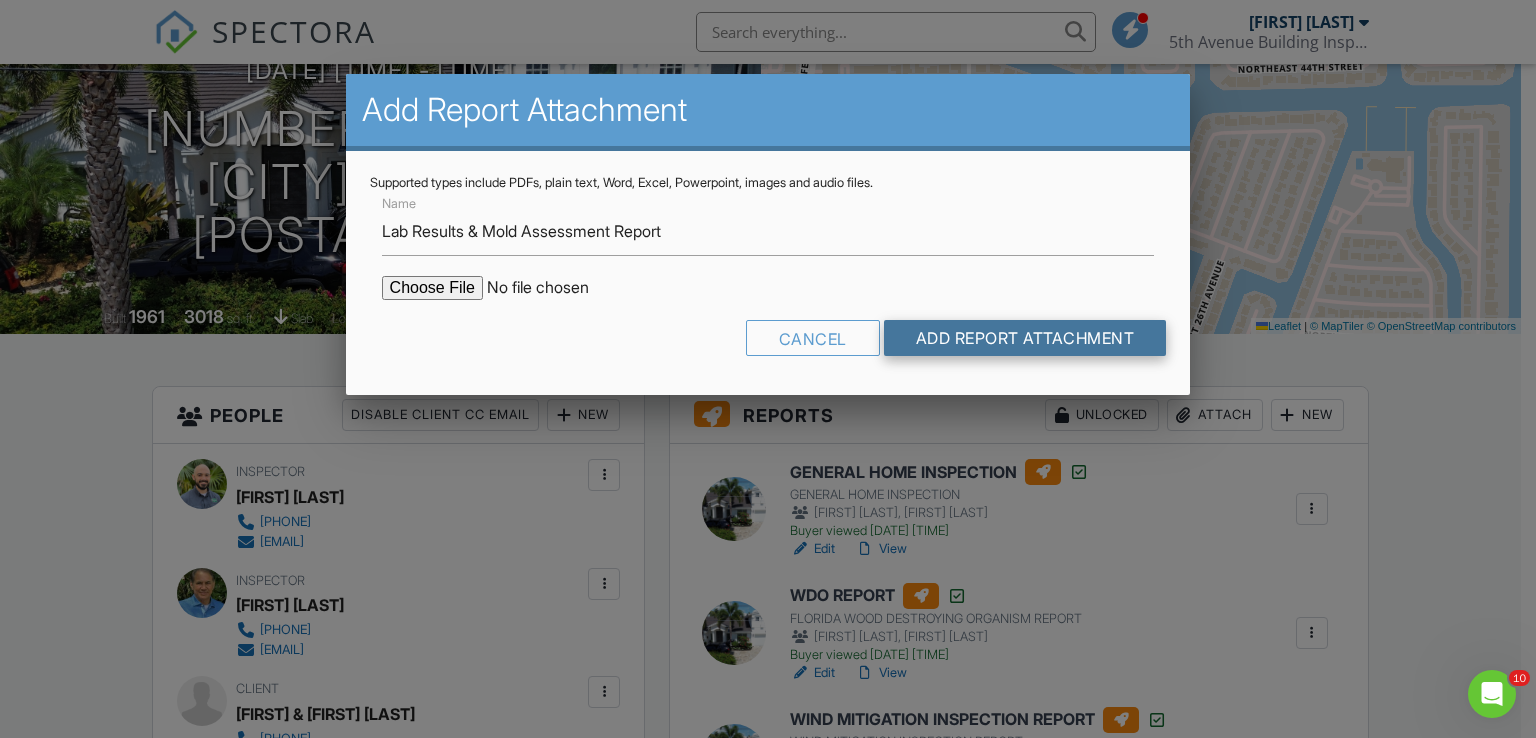 click on "Add Report Attachment" at bounding box center [1025, 338] 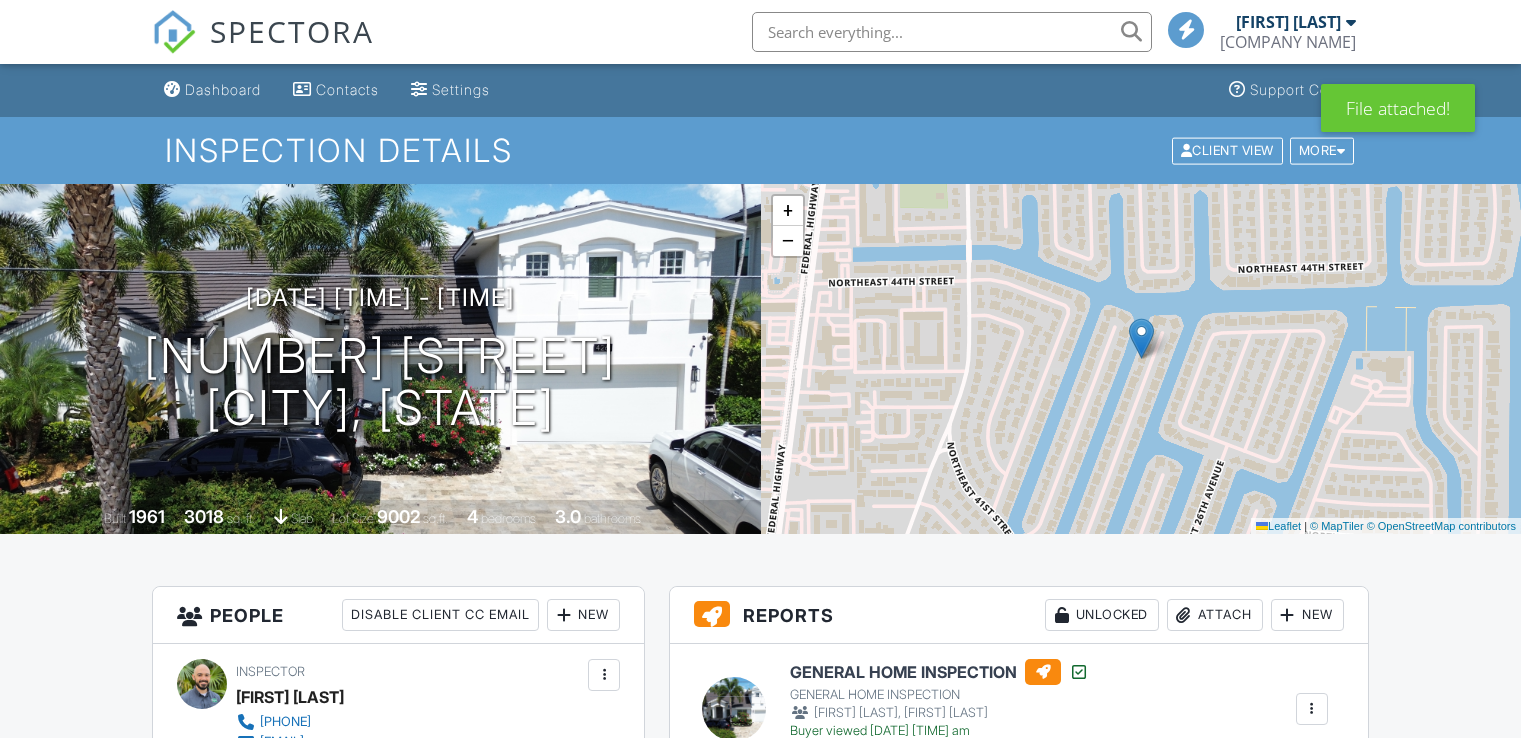 scroll, scrollTop: 1000, scrollLeft: 0, axis: vertical 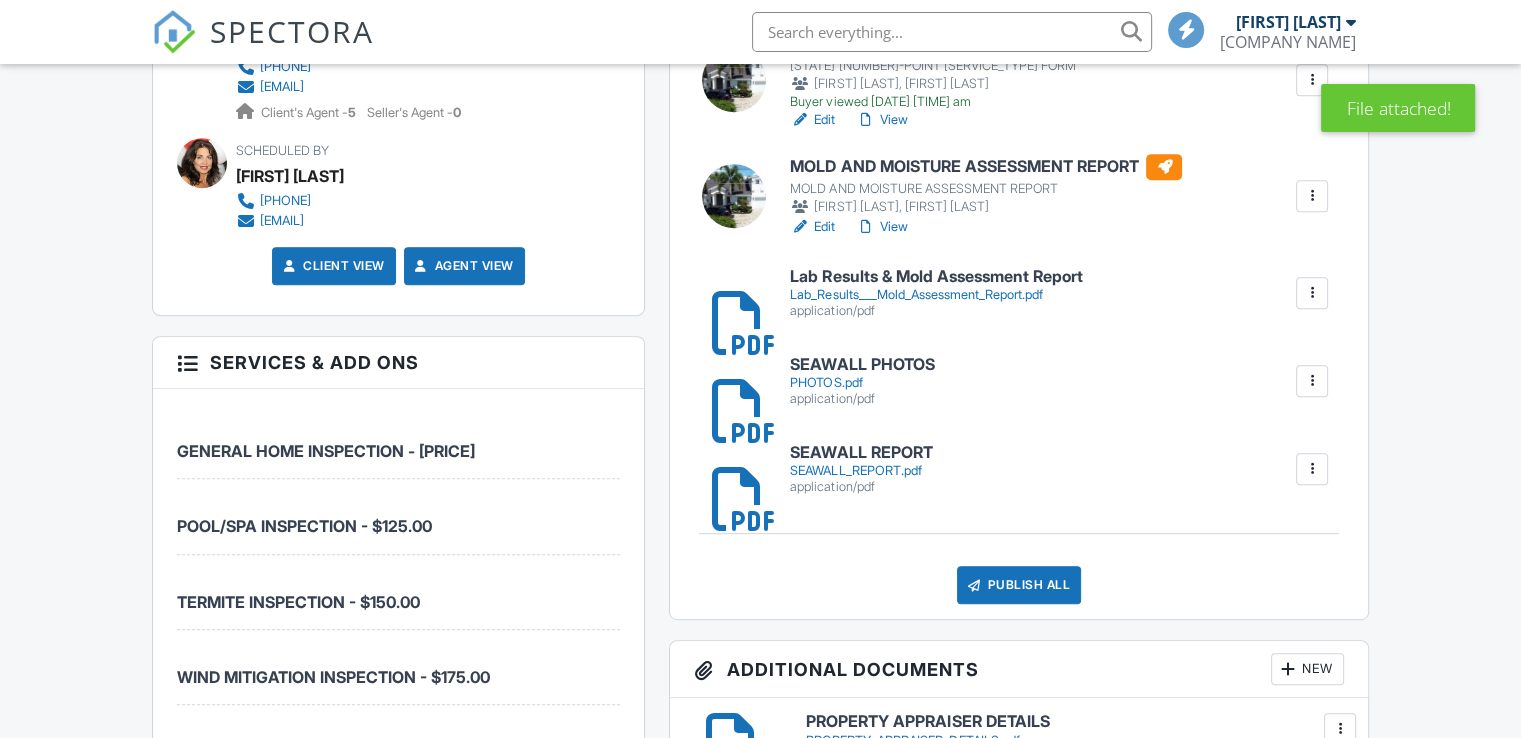 click on "Lab_Results___Mold_Assessment_Report.pdf" at bounding box center [936, 295] 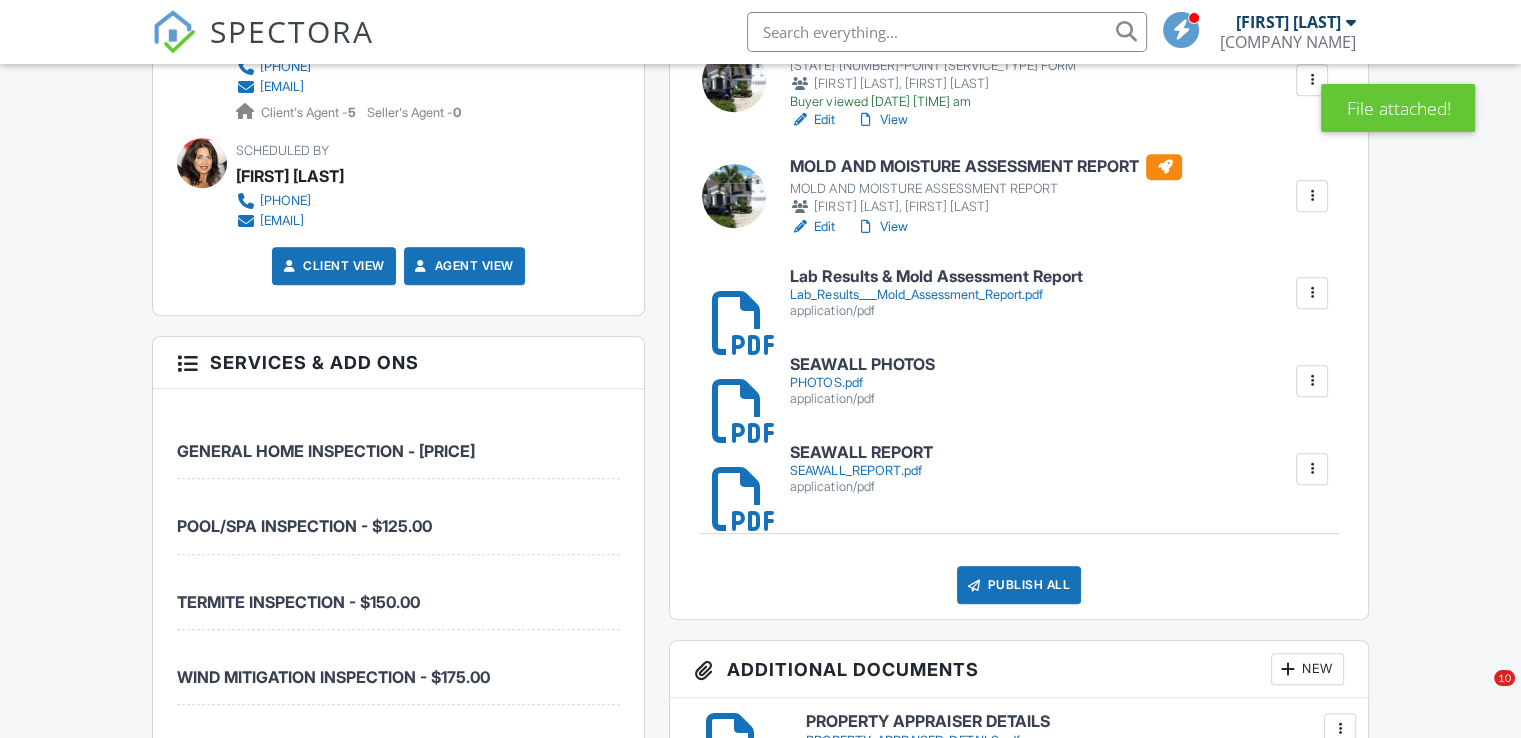scroll, scrollTop: 0, scrollLeft: 0, axis: both 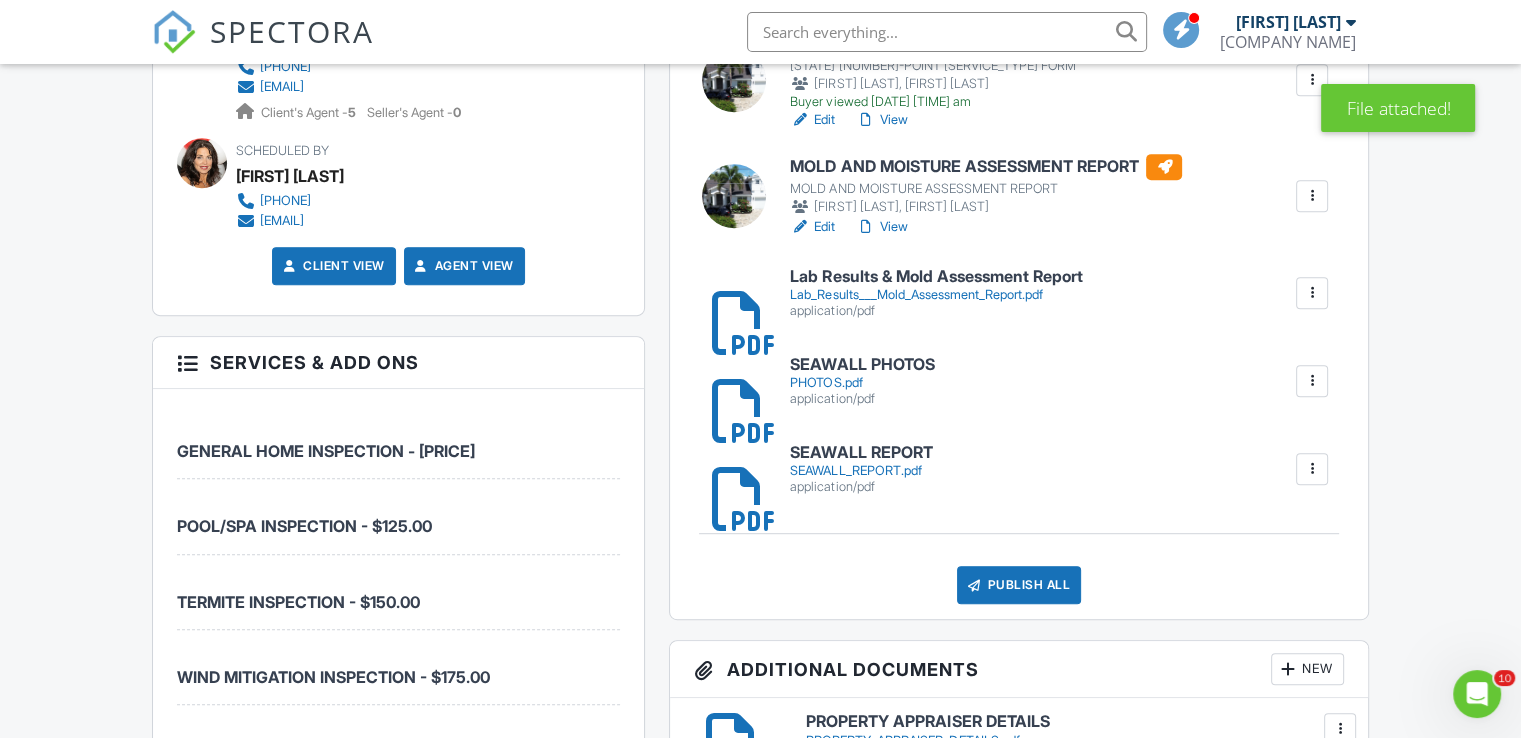 click on "MOLD AND MOISTURE ASSESSMENT REPORT" at bounding box center (986, 167) 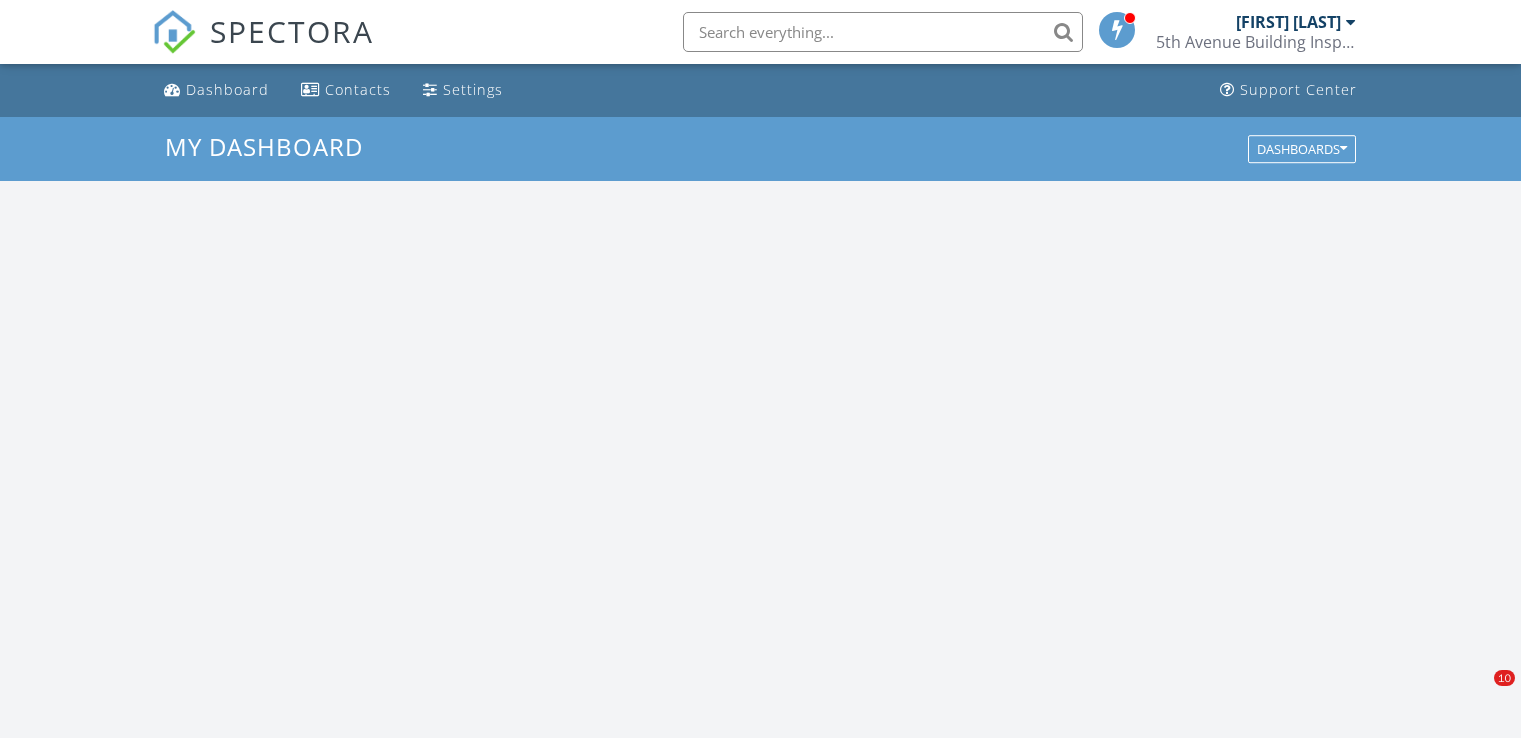 scroll, scrollTop: 0, scrollLeft: 0, axis: both 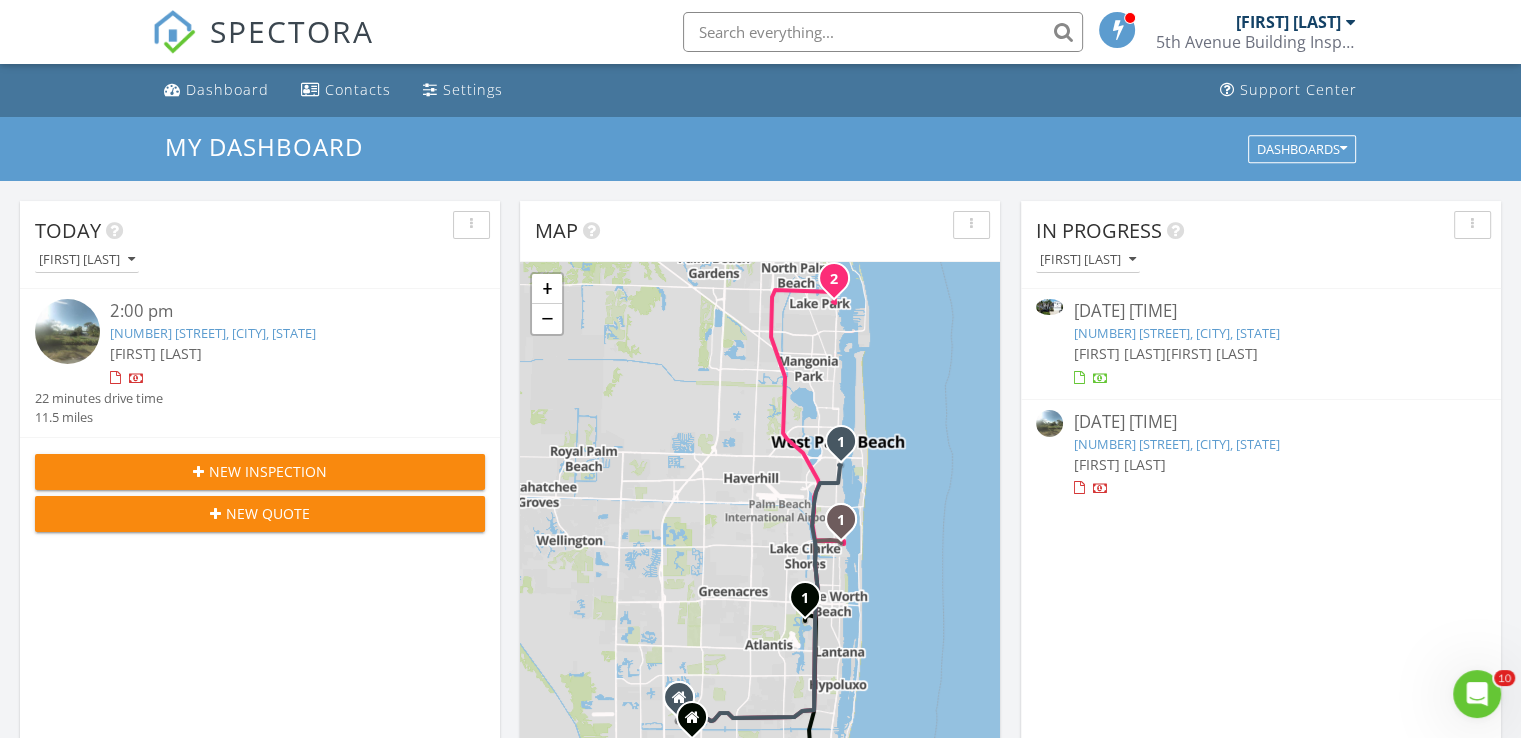 click on "[NUMBER] [STREET], [CITY], [STATE] [POSTAL_CODE]" at bounding box center (1176, 333) 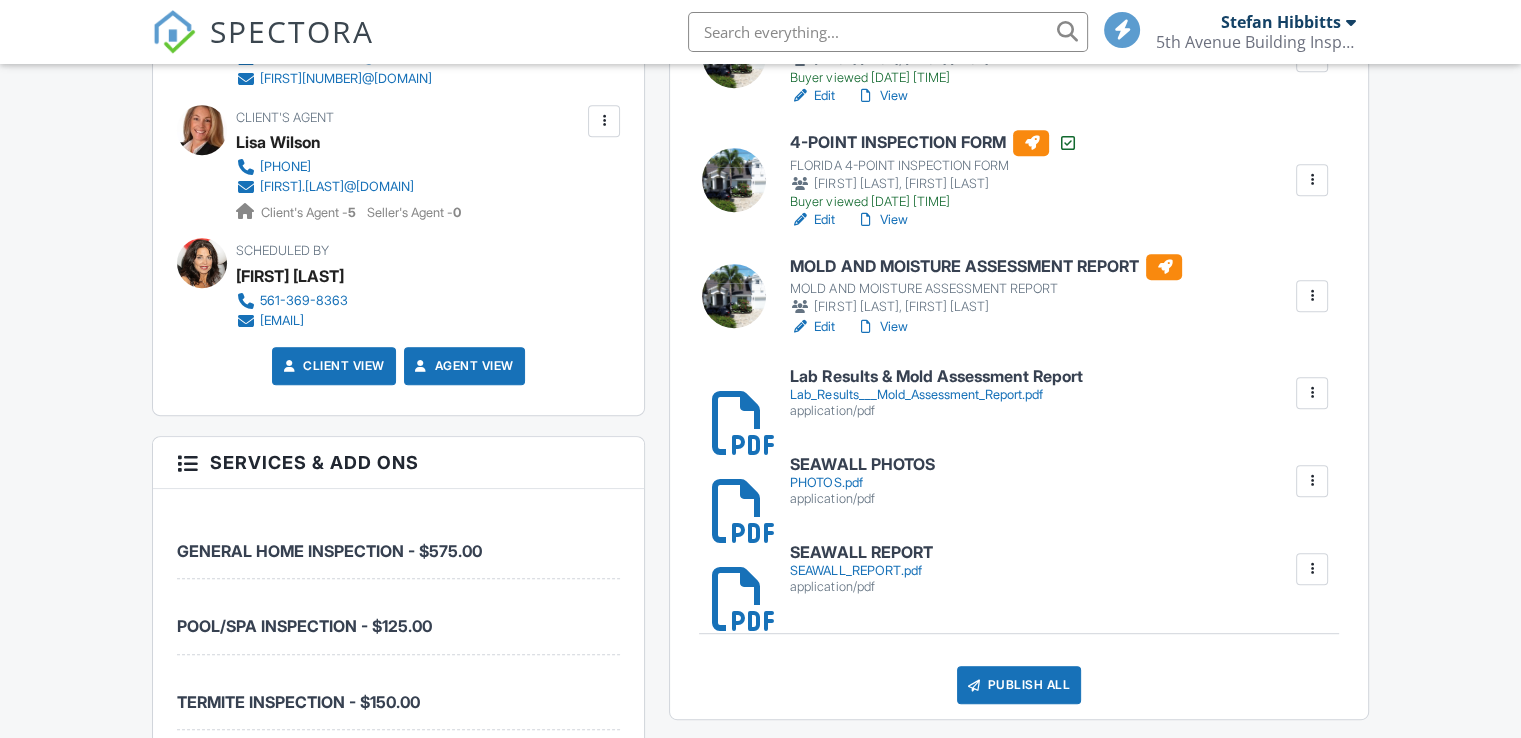 click on "Publish All" at bounding box center (1019, 685) 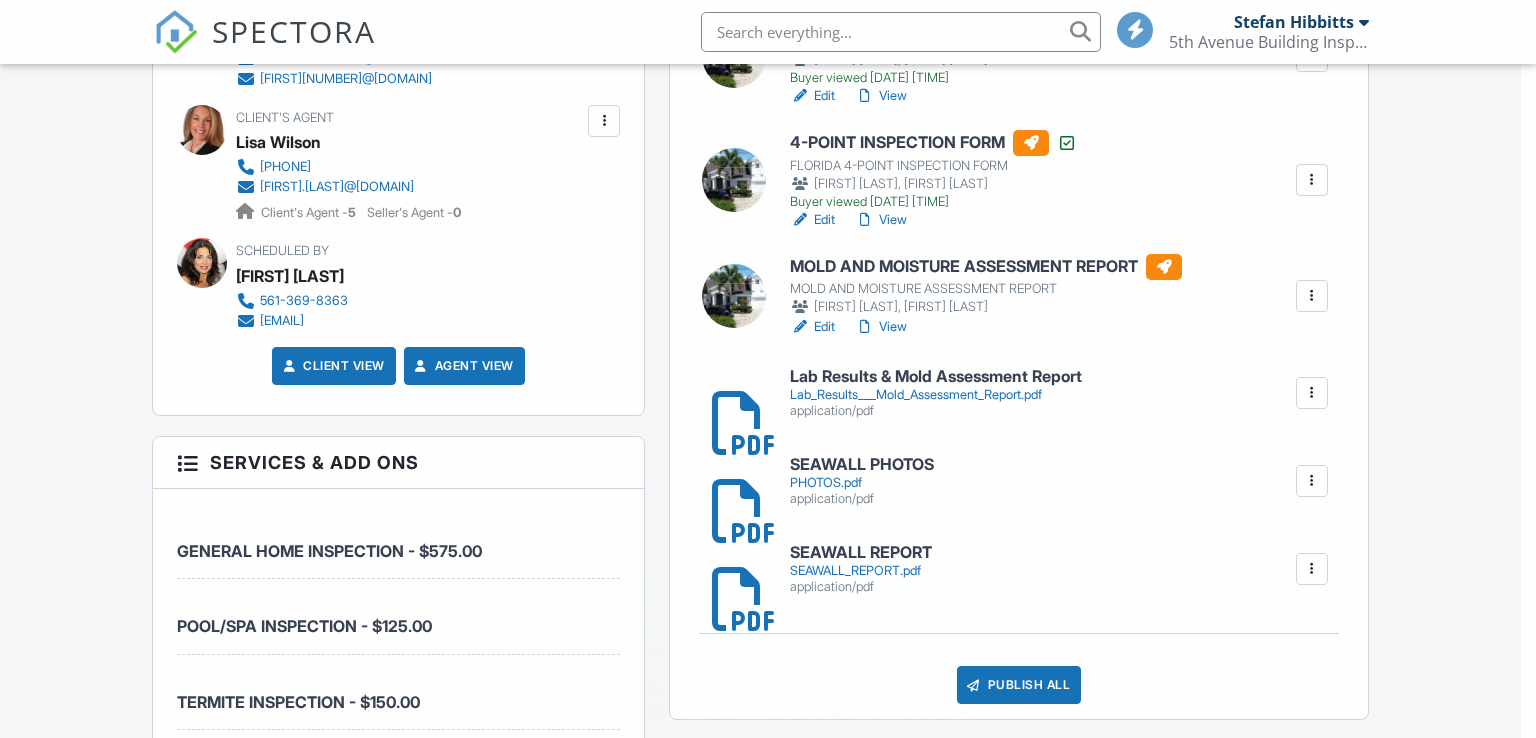 scroll, scrollTop: 900, scrollLeft: 0, axis: vertical 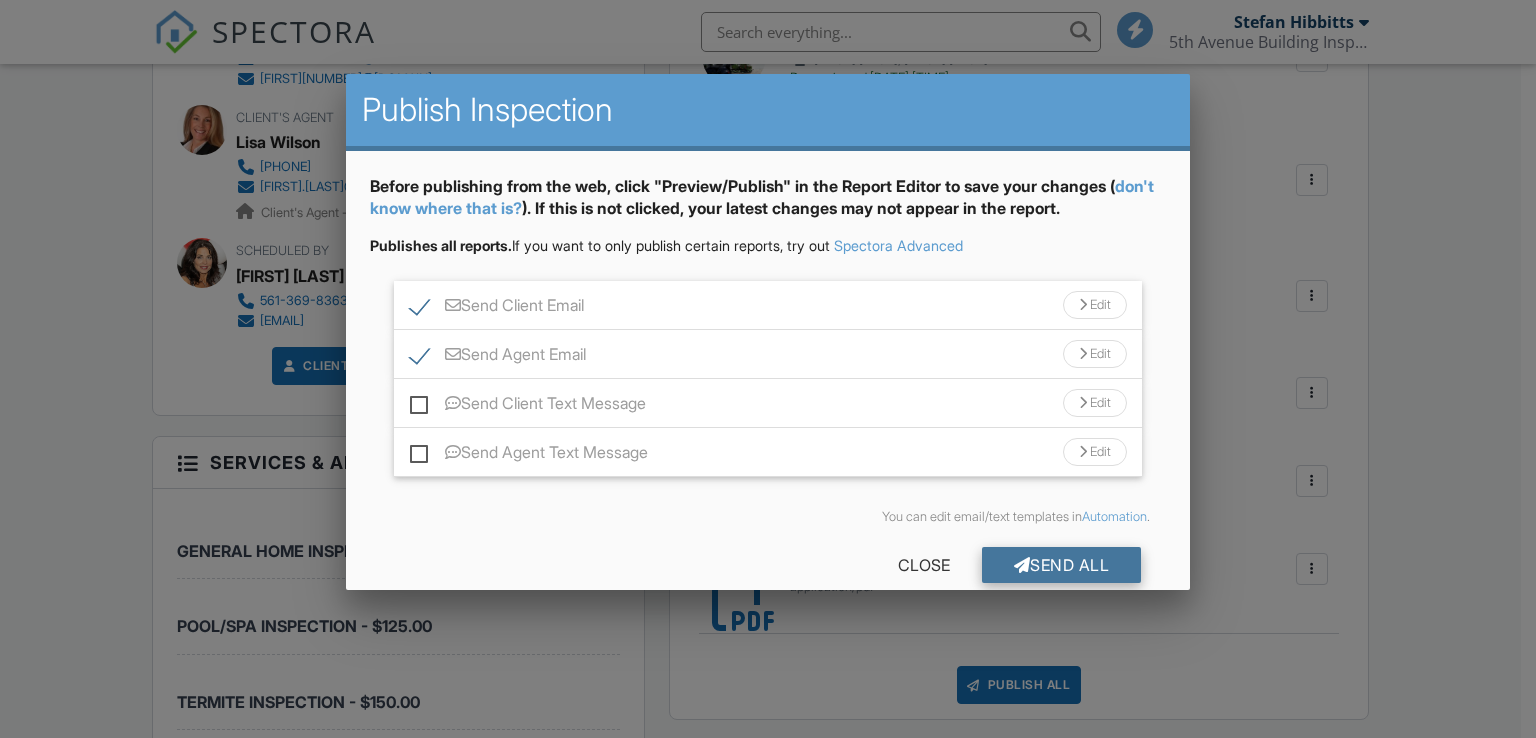 click on "Send All" at bounding box center [1062, 565] 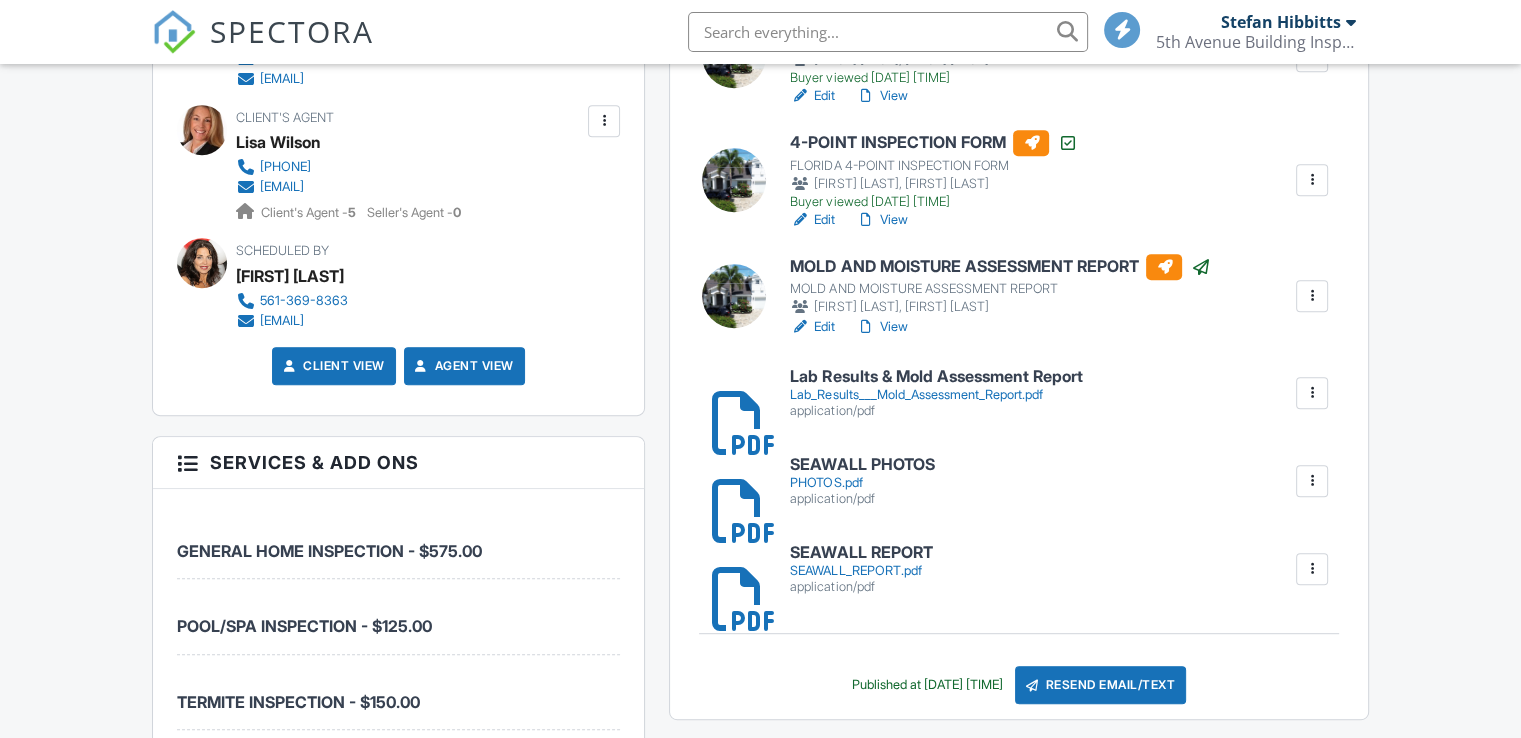 scroll, scrollTop: 900, scrollLeft: 0, axis: vertical 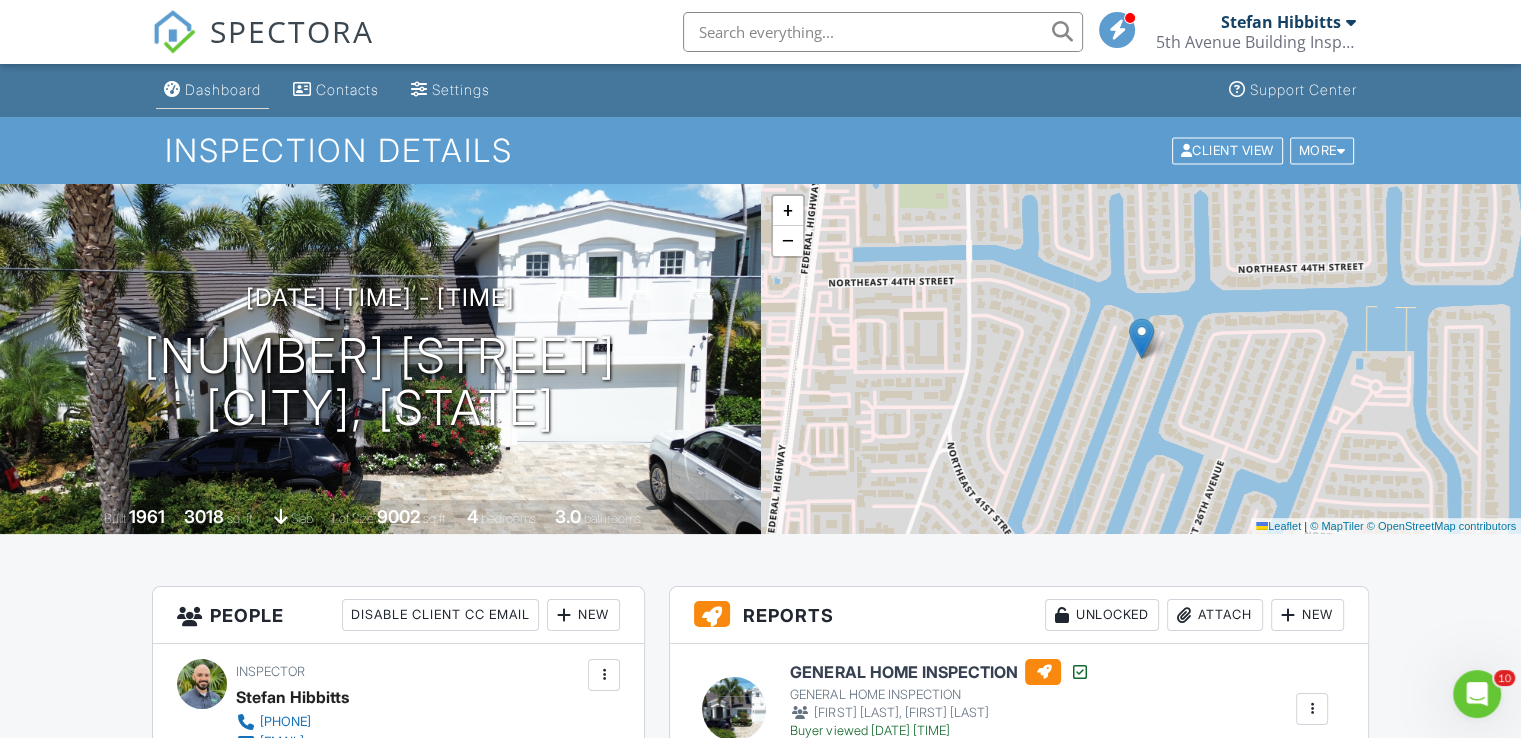 click on "Dashboard" at bounding box center (223, 89) 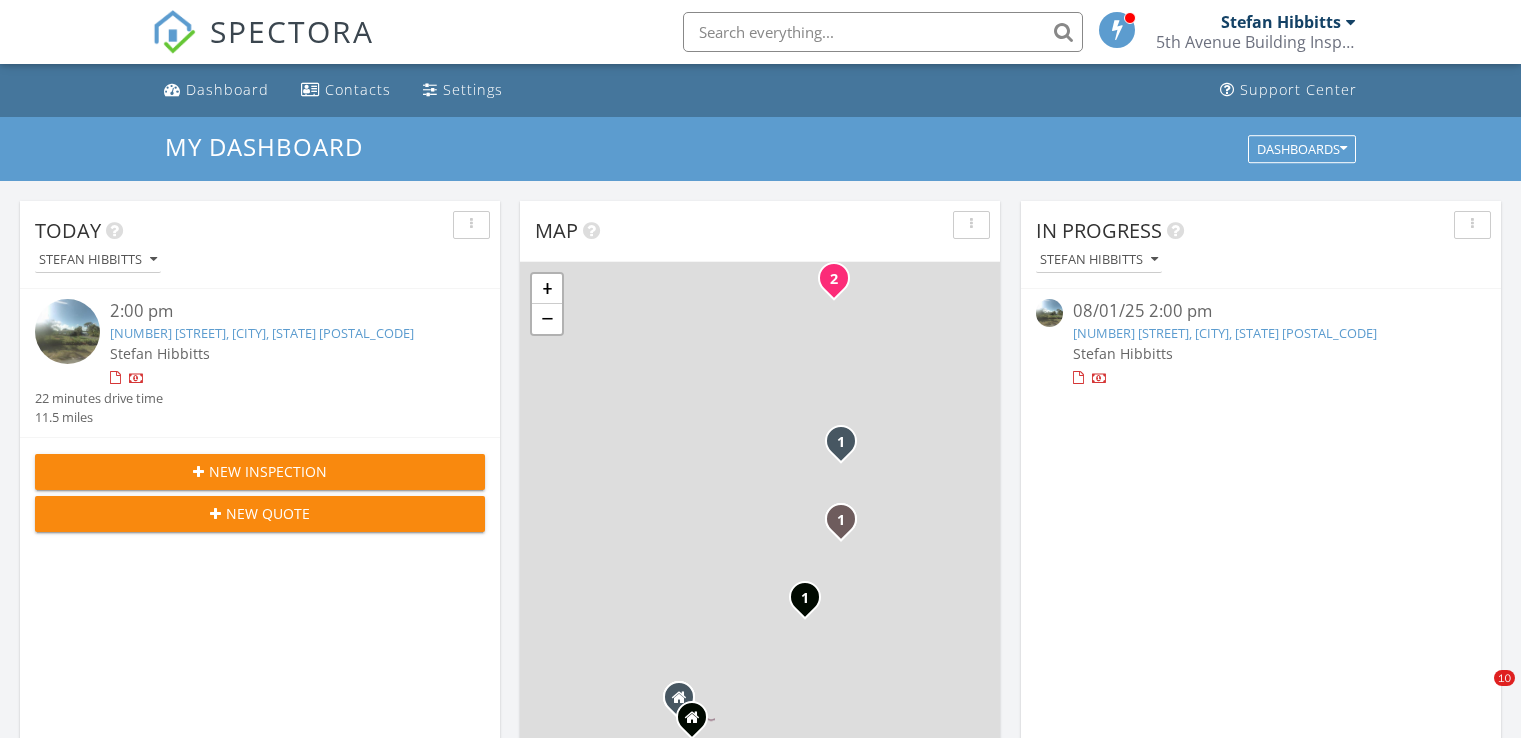 scroll, scrollTop: 0, scrollLeft: 0, axis: both 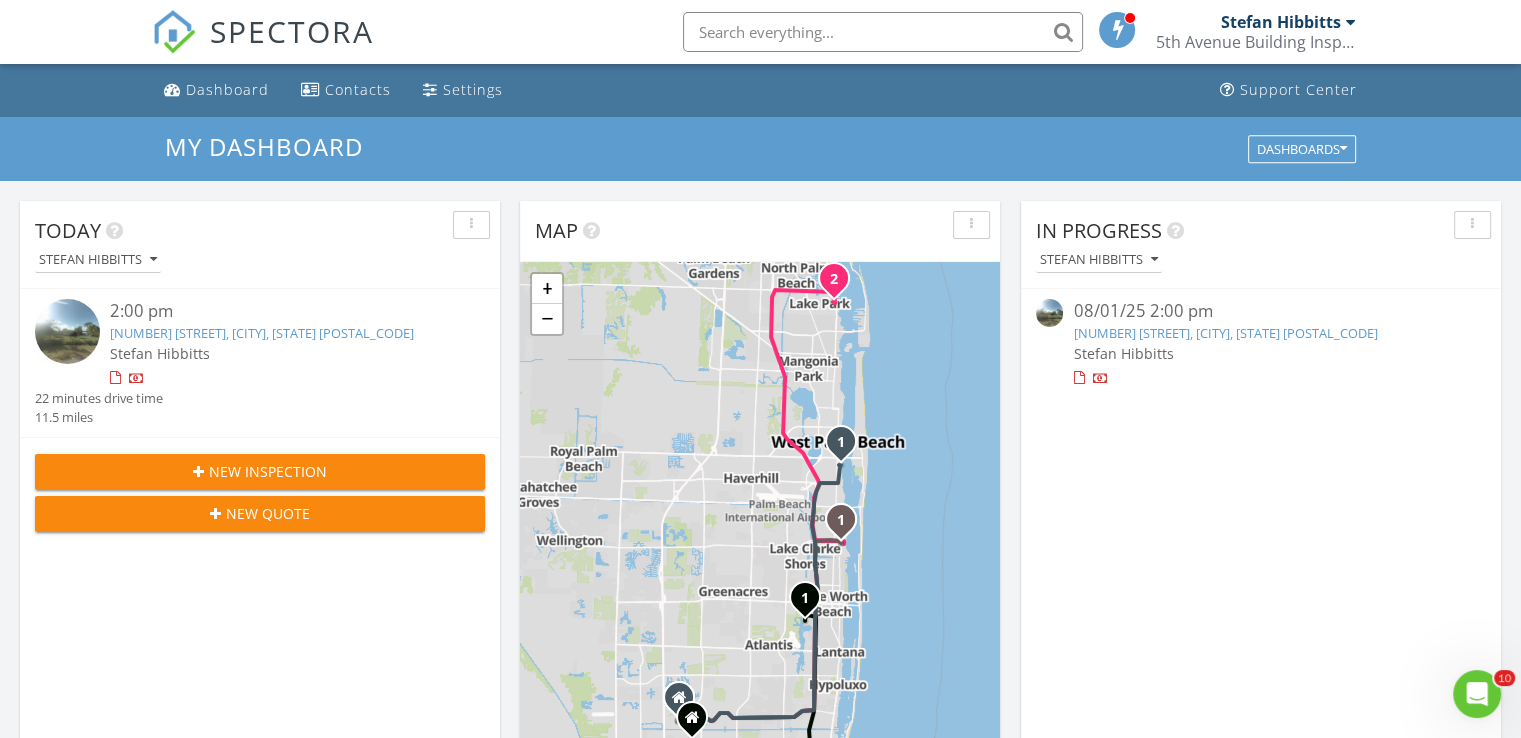click on "821 Sunset Dr, Lake Worth Beach, FL 33461" at bounding box center [262, 333] 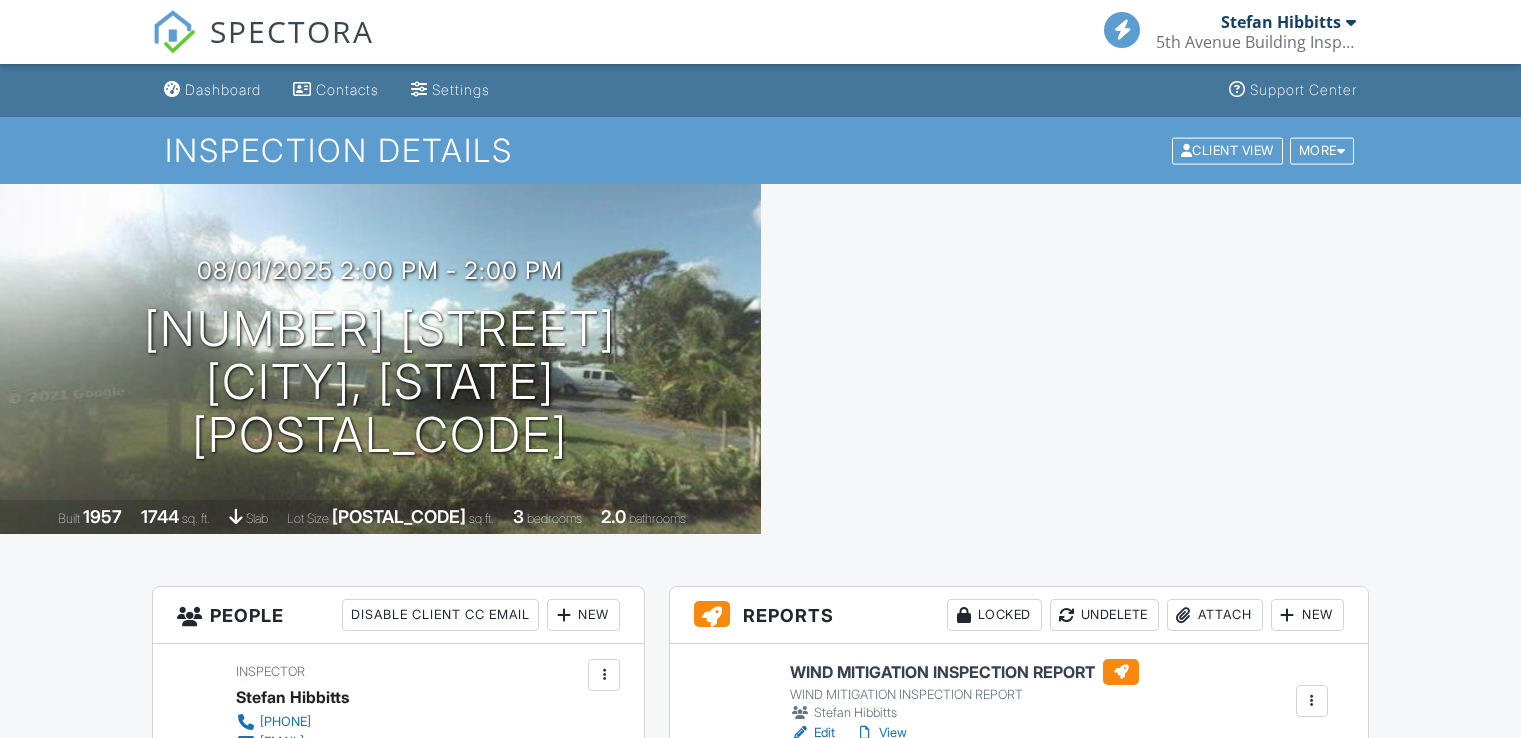scroll, scrollTop: 0, scrollLeft: 0, axis: both 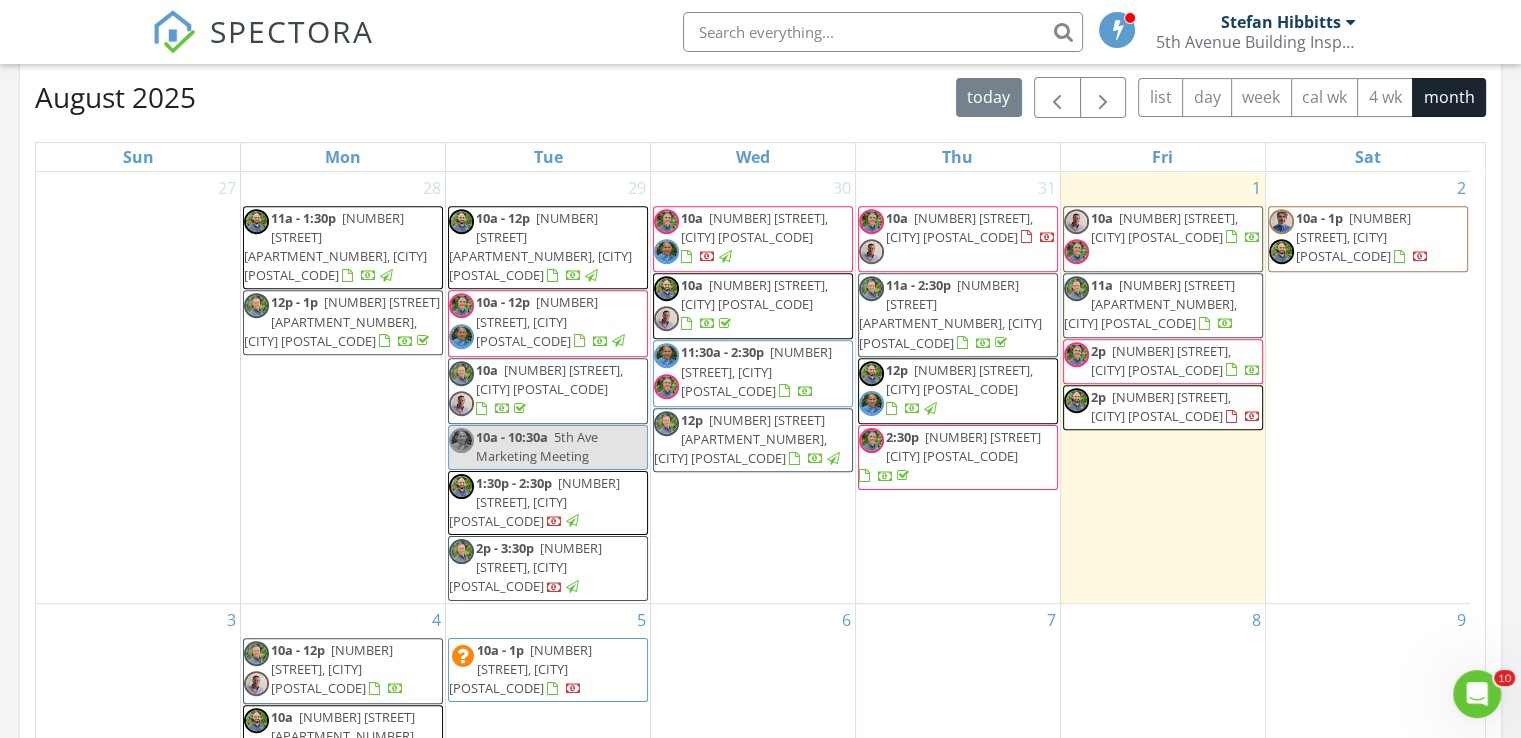 click on "12p
4261 NE 24th Ave, Lighthouse Point 33064" at bounding box center (959, 389) 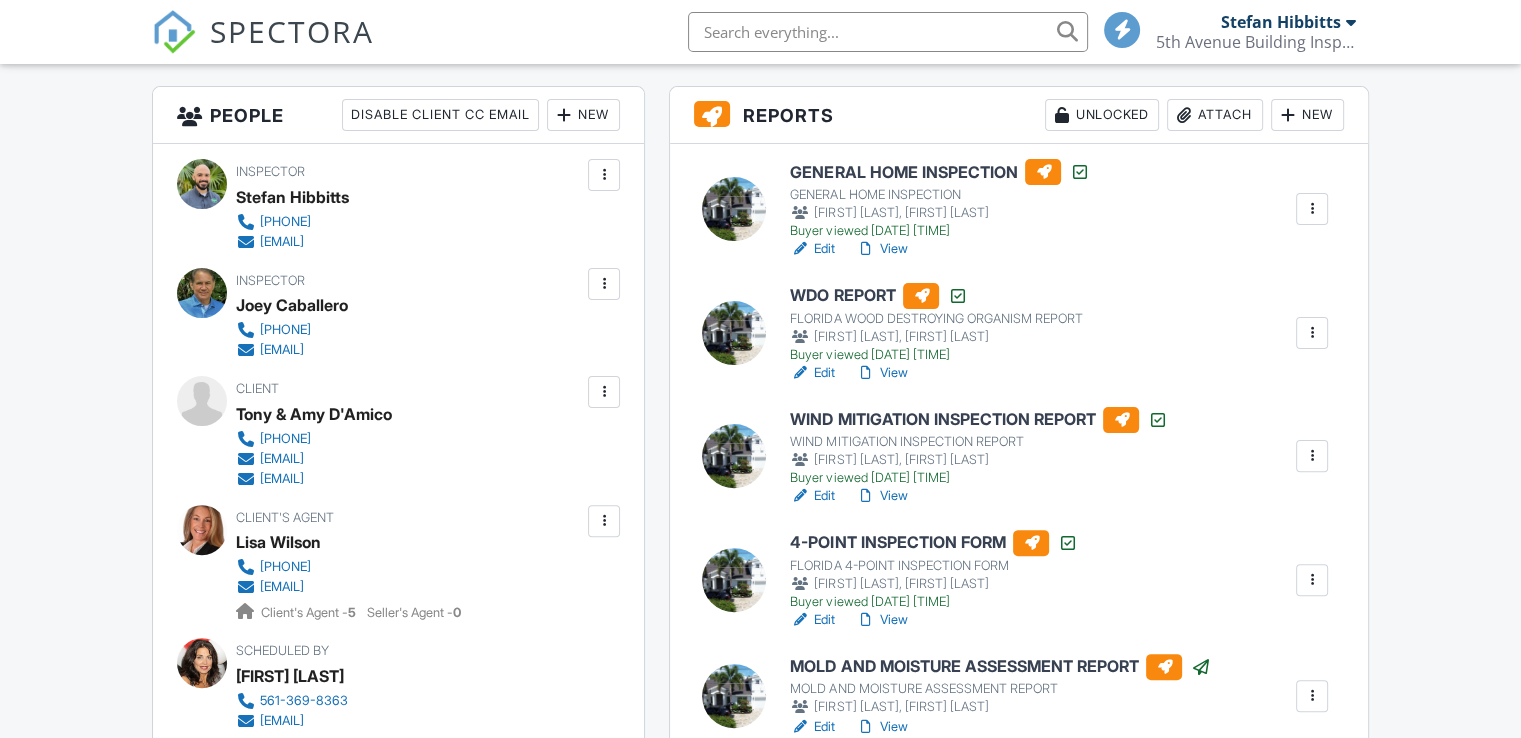scroll, scrollTop: 500, scrollLeft: 0, axis: vertical 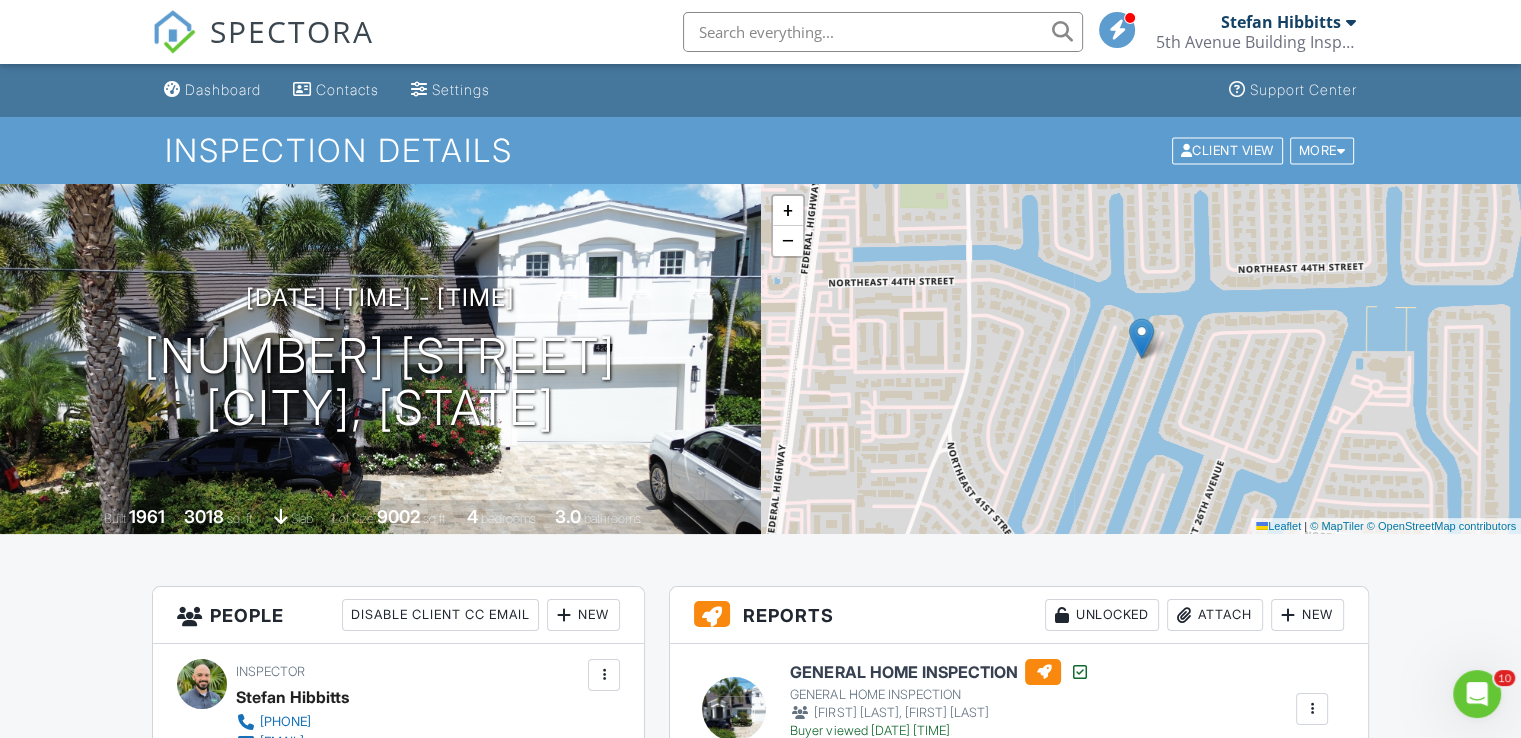 click on "Inspection Details
Client View
More
Property Details
Reschedule
Reorder / Copy
Share
Cancel
Delete
Print Order
Convert to V9" at bounding box center (760, 150) 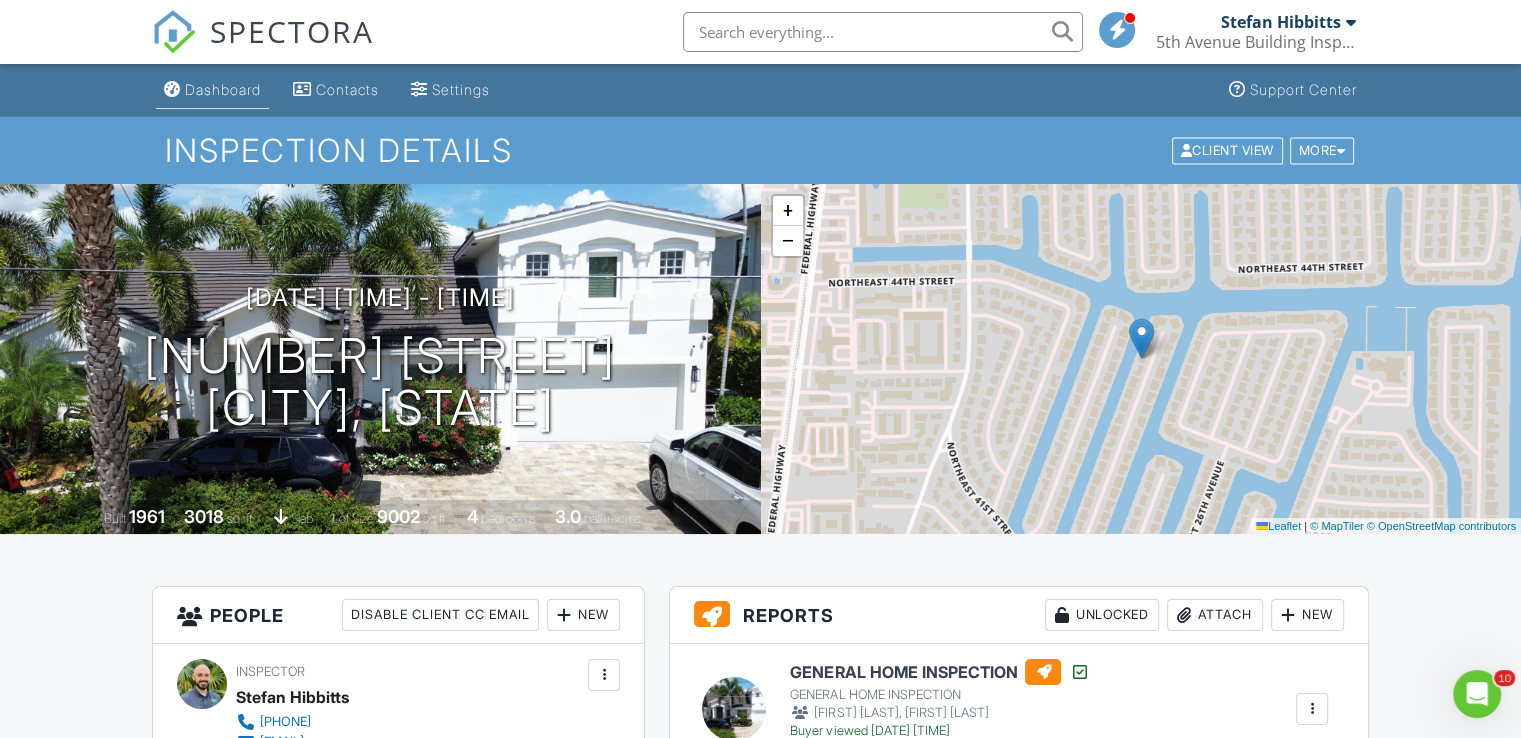 click on "Dashboard" at bounding box center (212, 90) 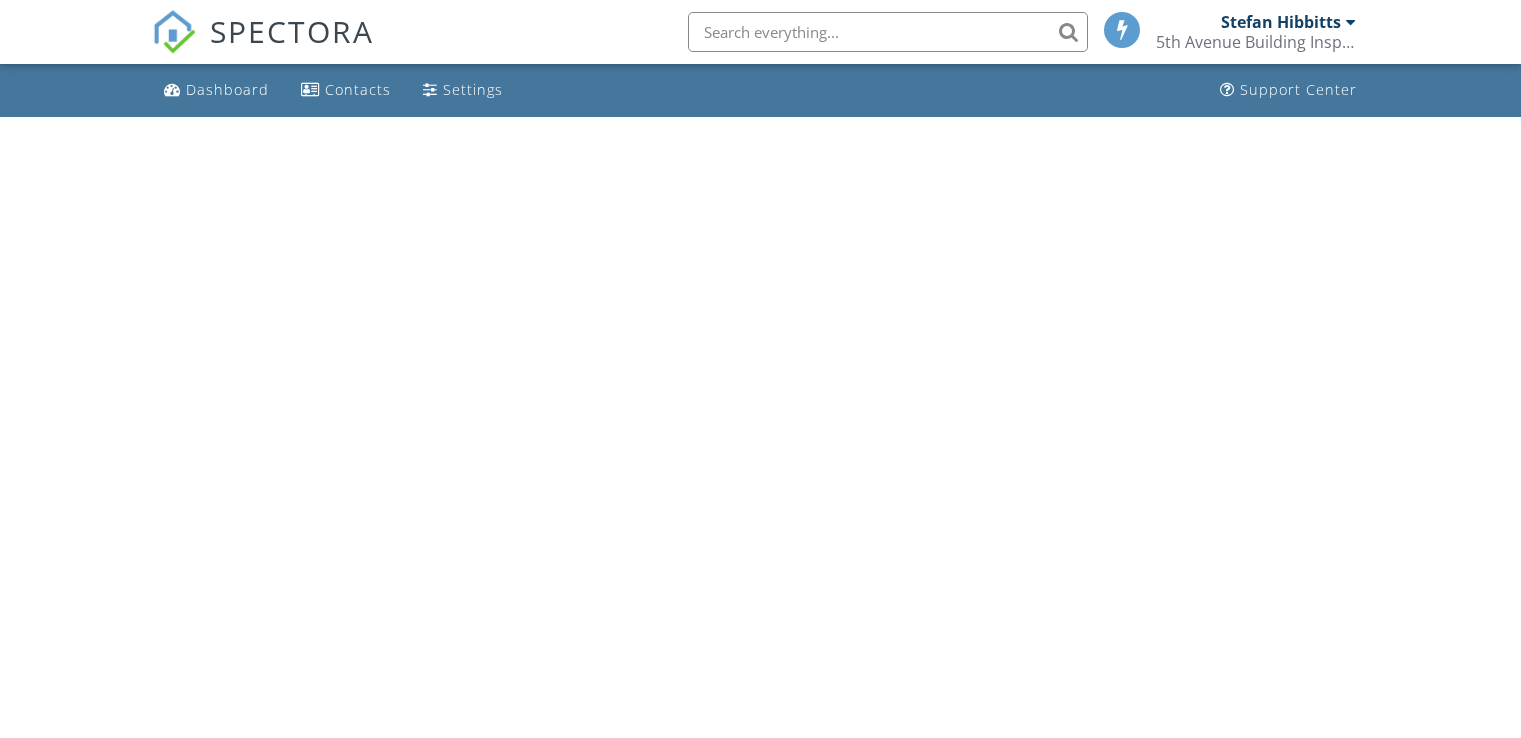 scroll, scrollTop: 0, scrollLeft: 0, axis: both 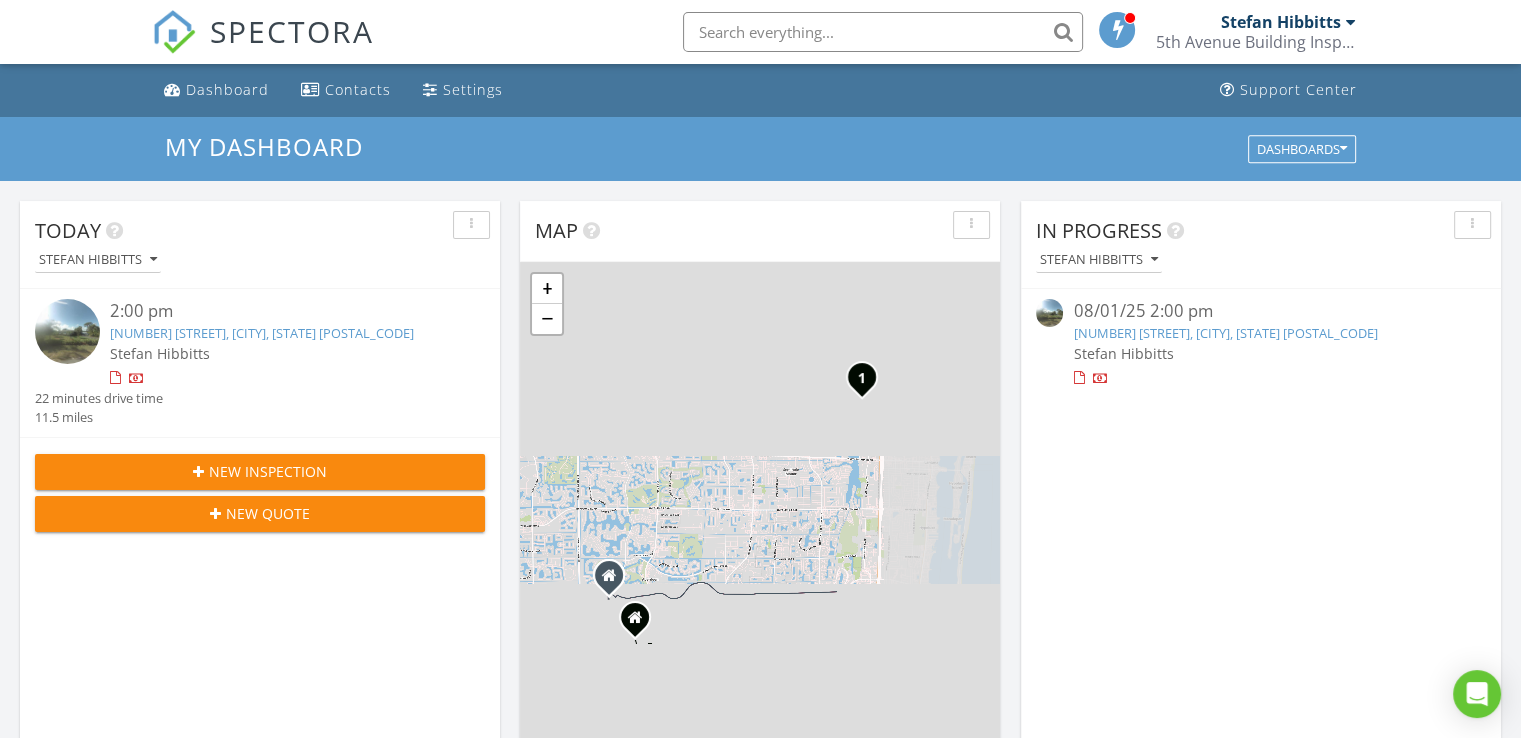 click on "[NUMBER] [STREET], [CITY], [STATE] [POSTAL_CODE]" at bounding box center [262, 333] 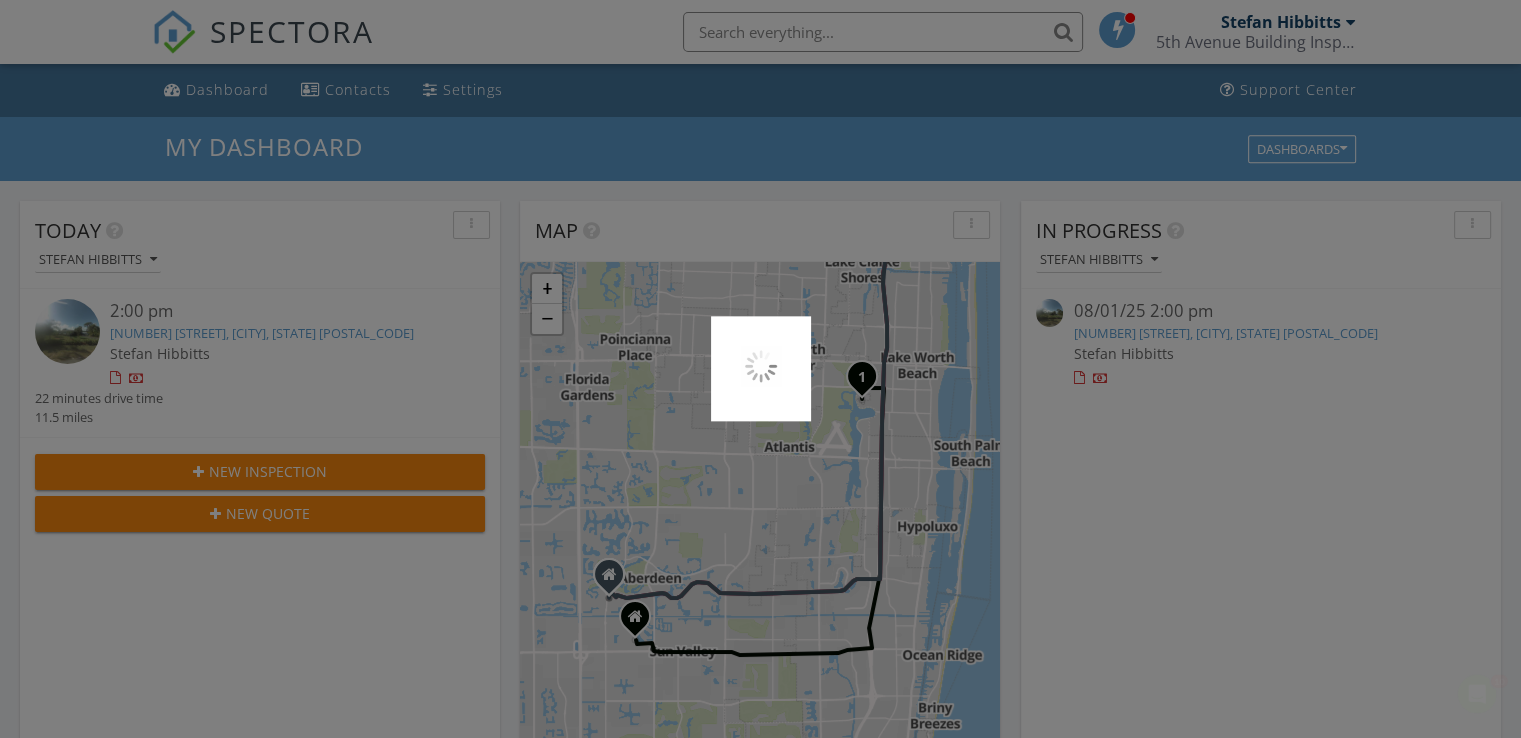 scroll, scrollTop: 0, scrollLeft: 0, axis: both 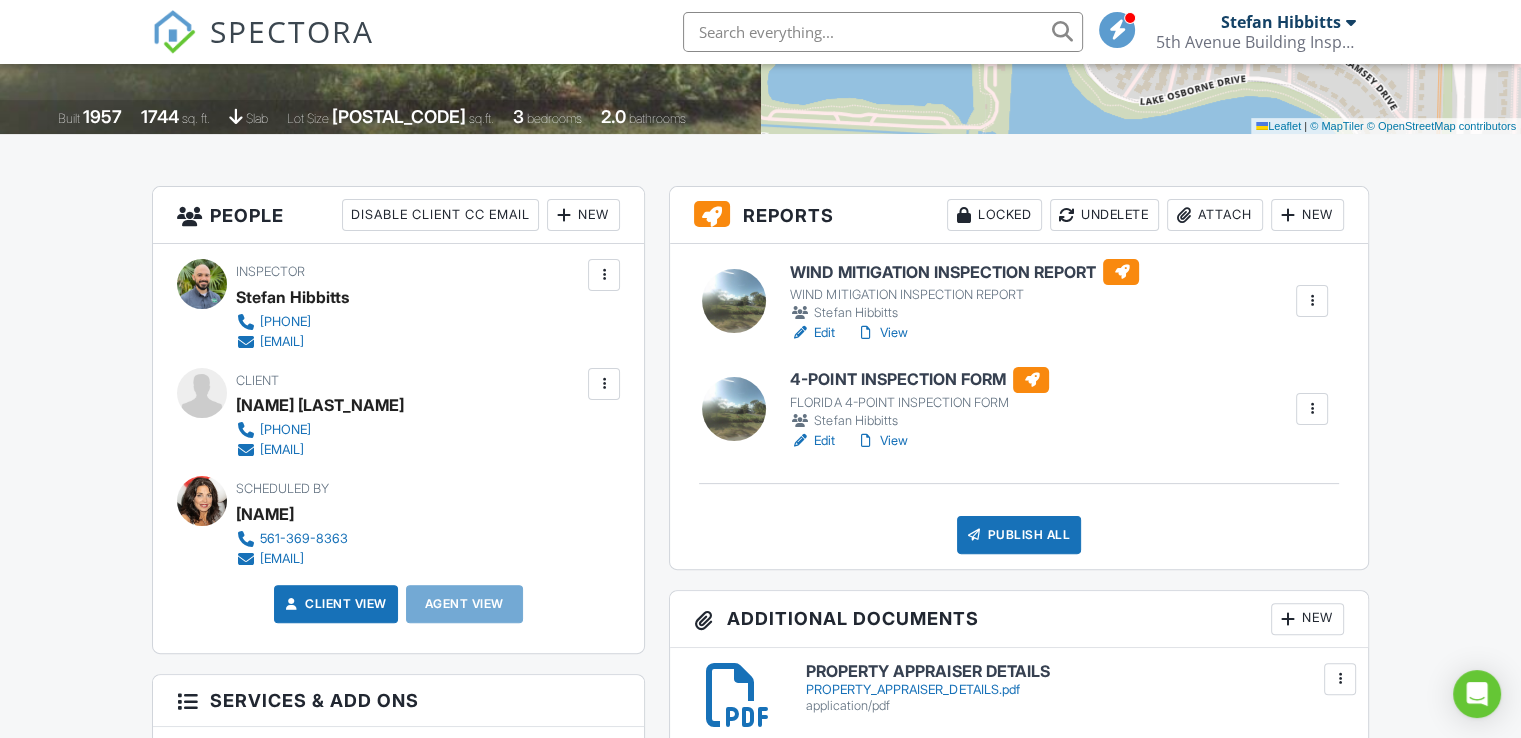 click on "WIND MITIGATION INSPECTION REPORT" at bounding box center [964, 272] 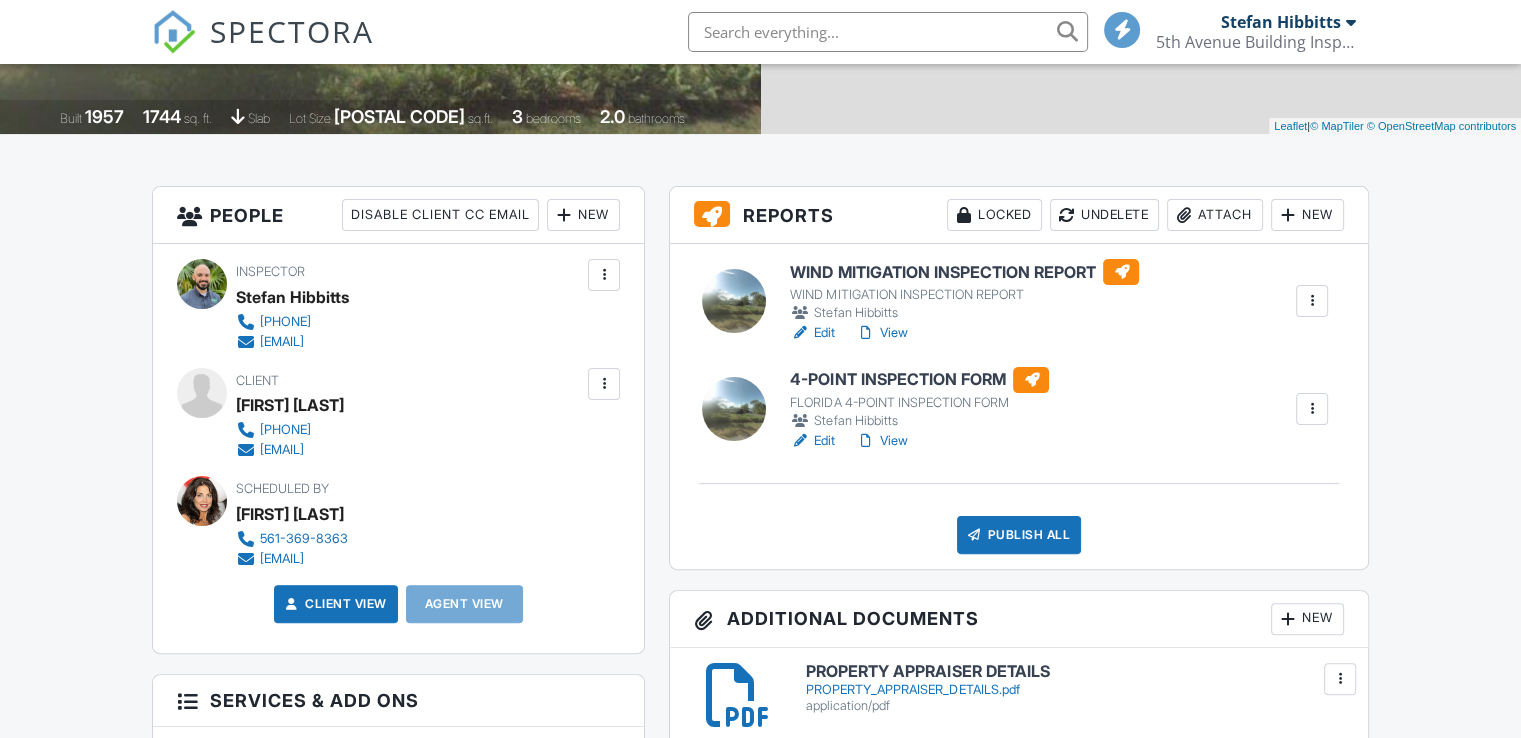 scroll, scrollTop: 400, scrollLeft: 0, axis: vertical 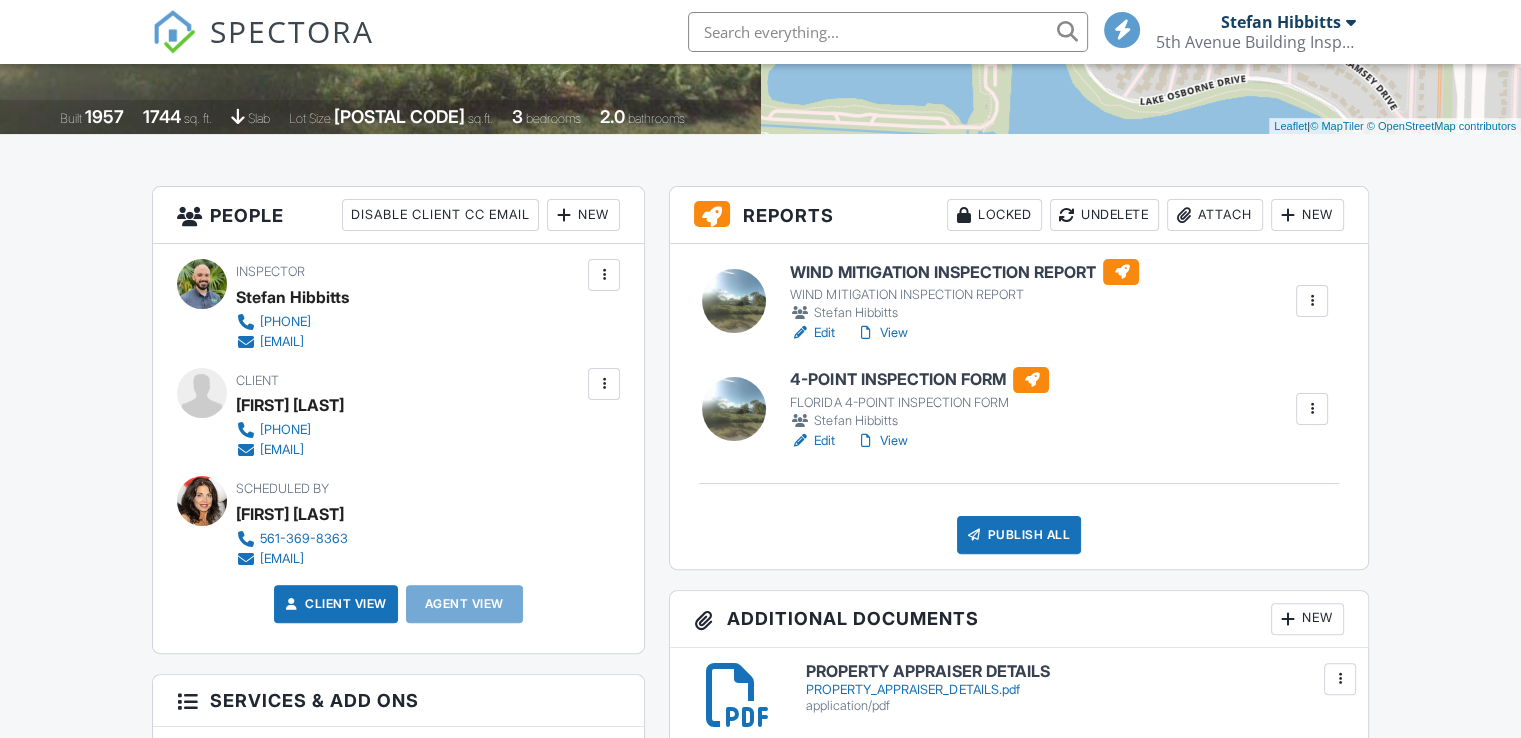 click on "View" at bounding box center [881, 441] 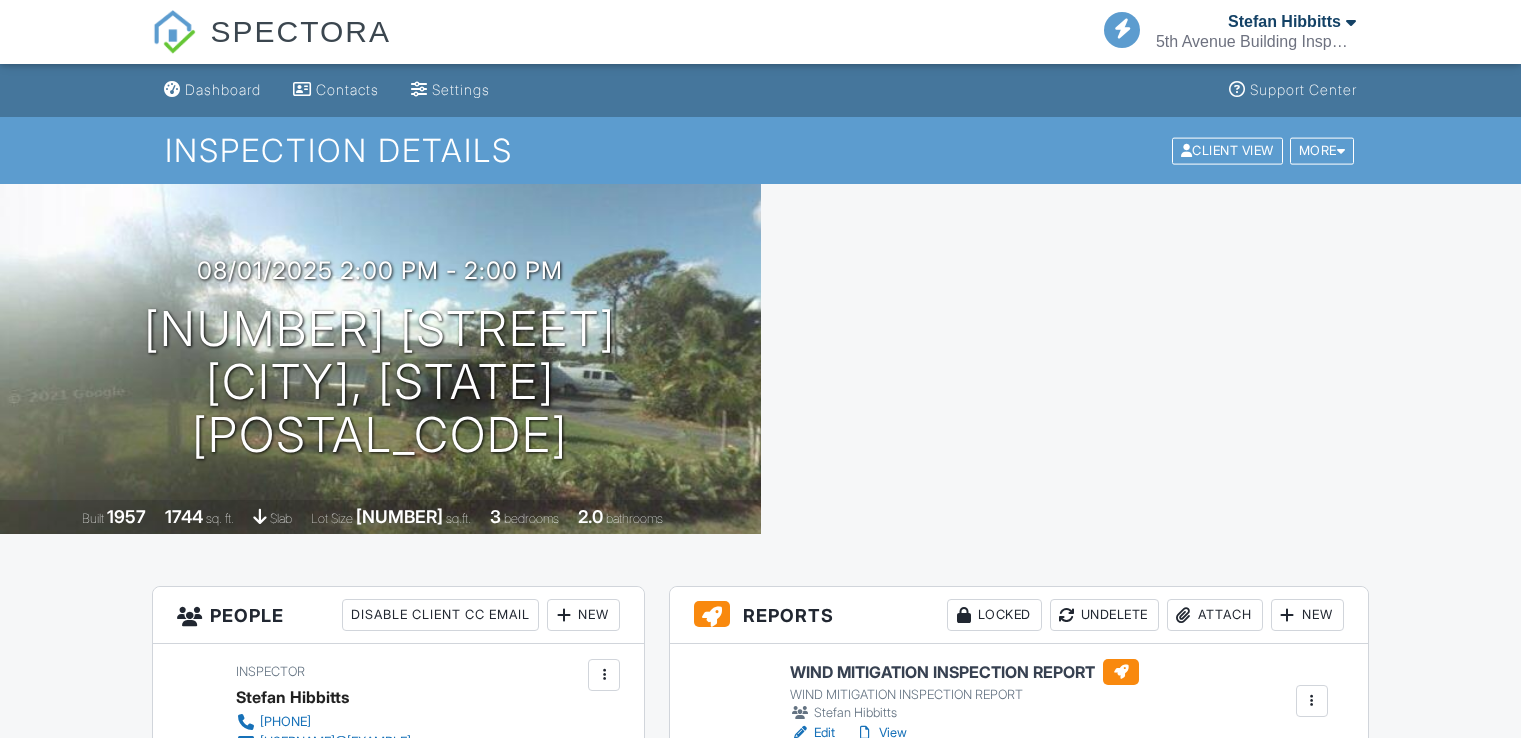 click on "Publish All" at bounding box center (1019, 935) 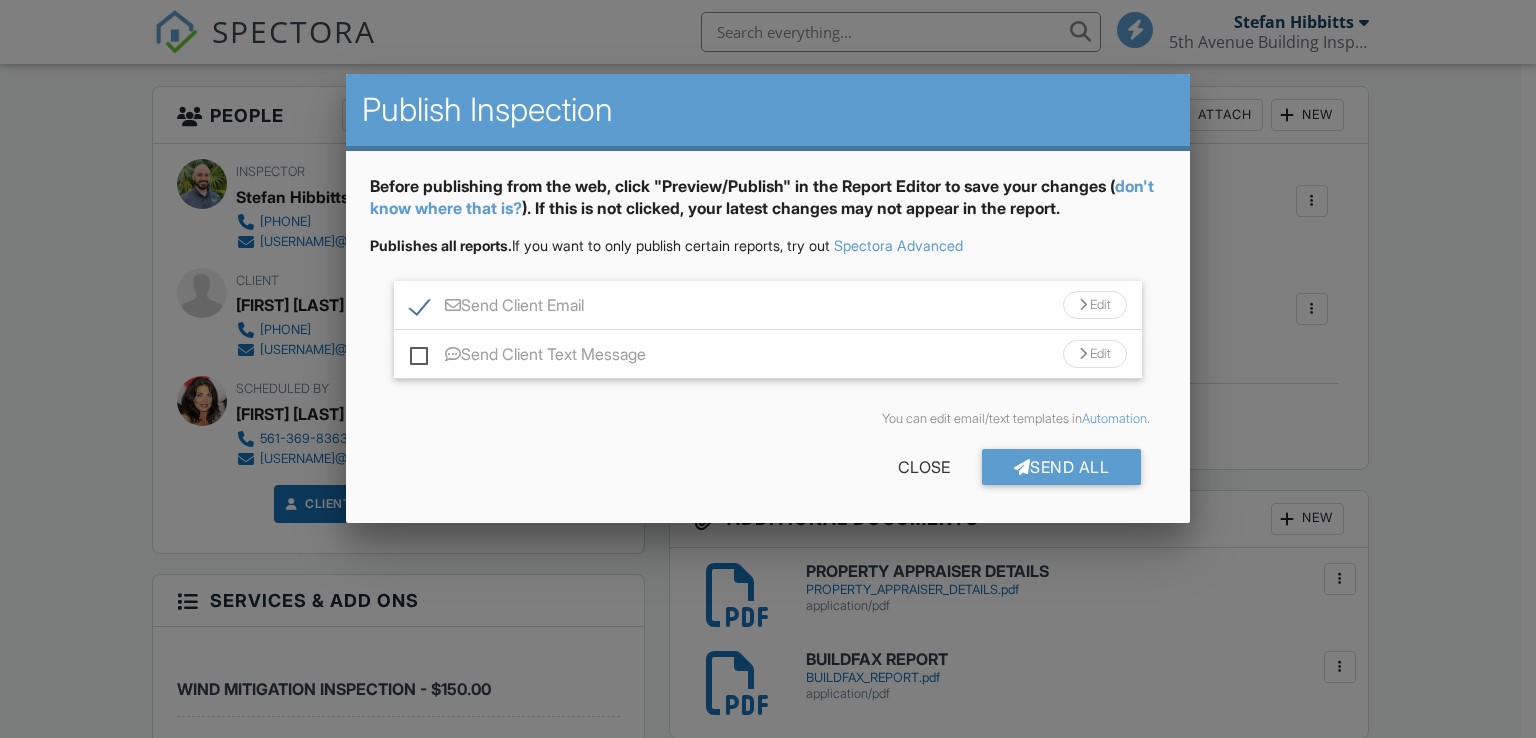 scroll, scrollTop: 500, scrollLeft: 0, axis: vertical 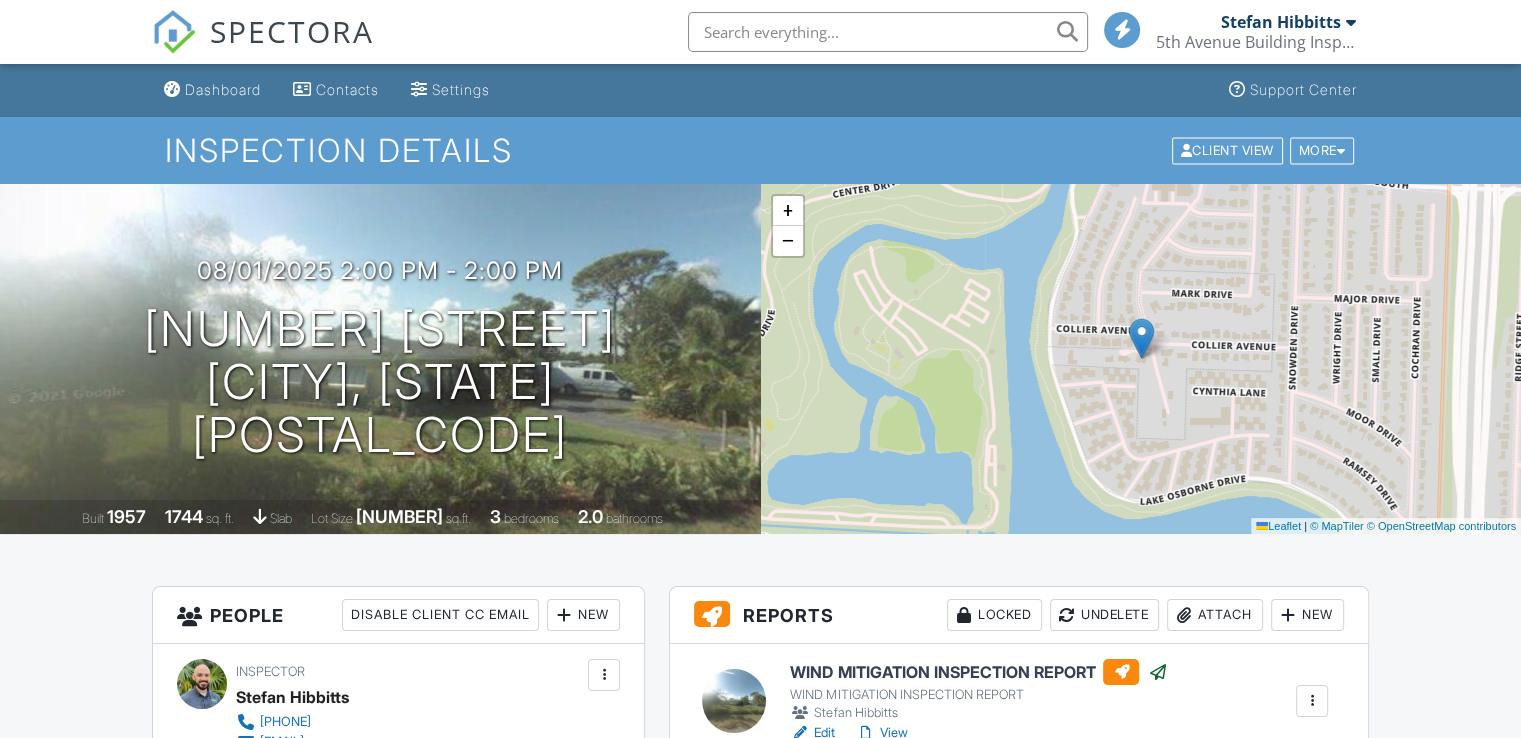 click on "Dashboard" at bounding box center [223, 89] 